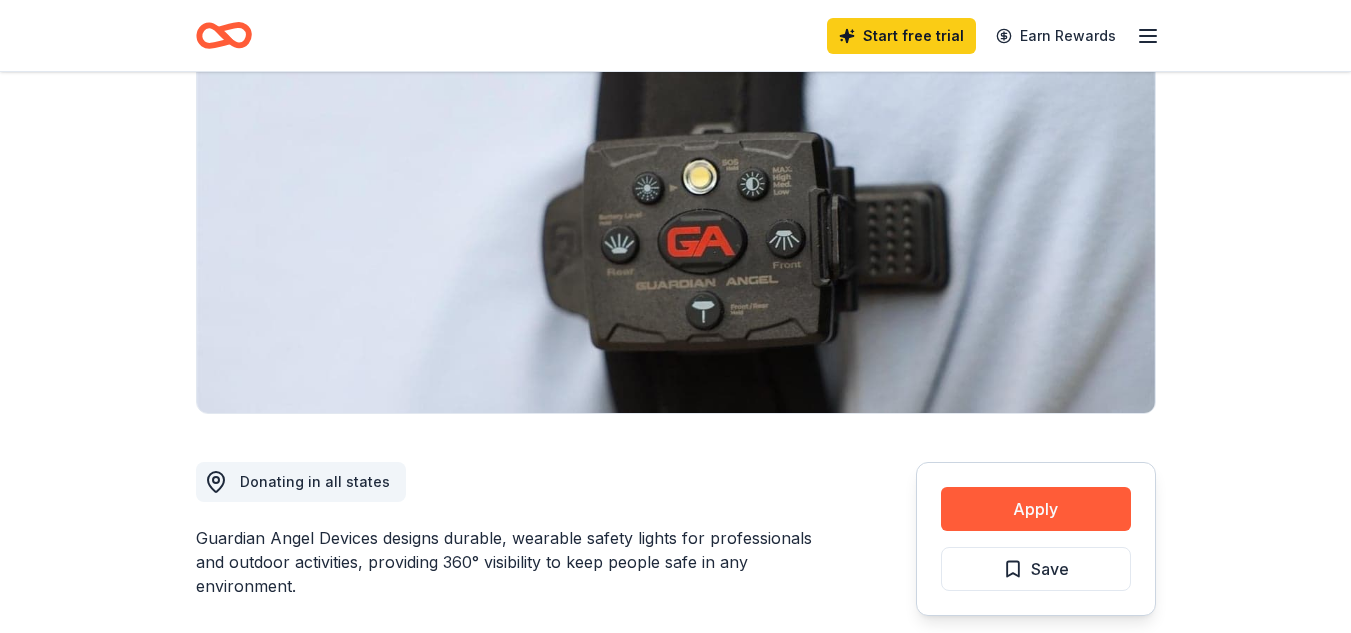 scroll, scrollTop: 200, scrollLeft: 0, axis: vertical 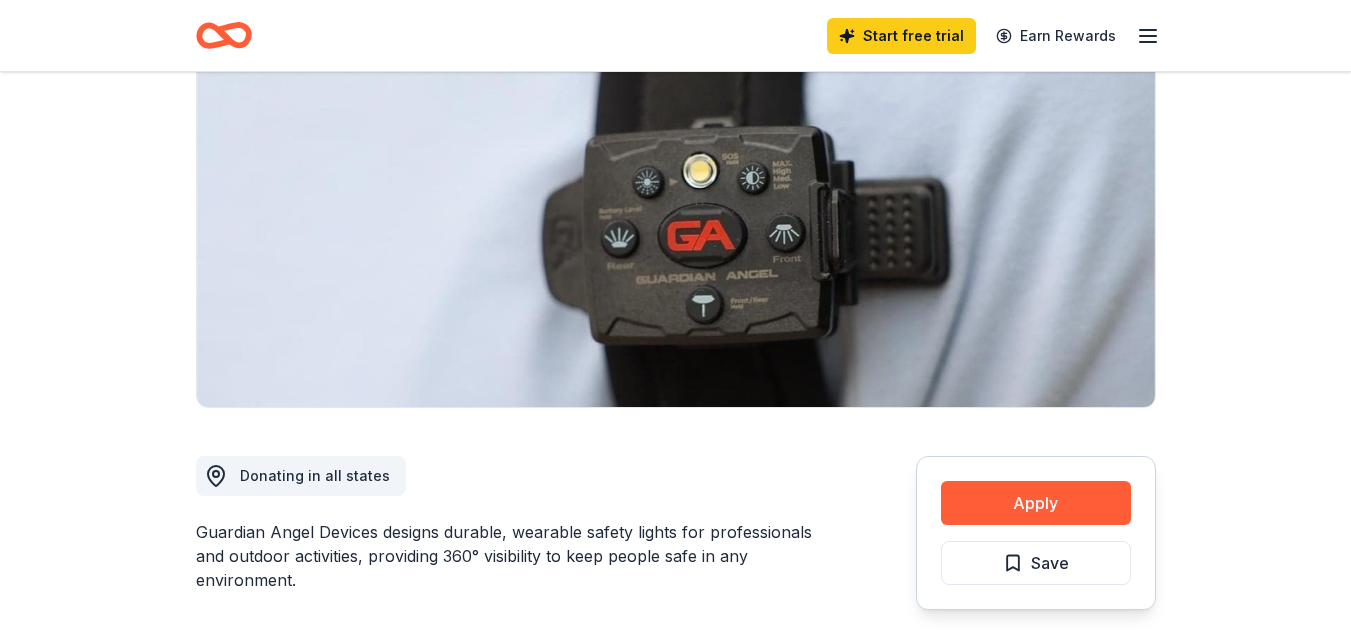 click at bounding box center [676, 216] 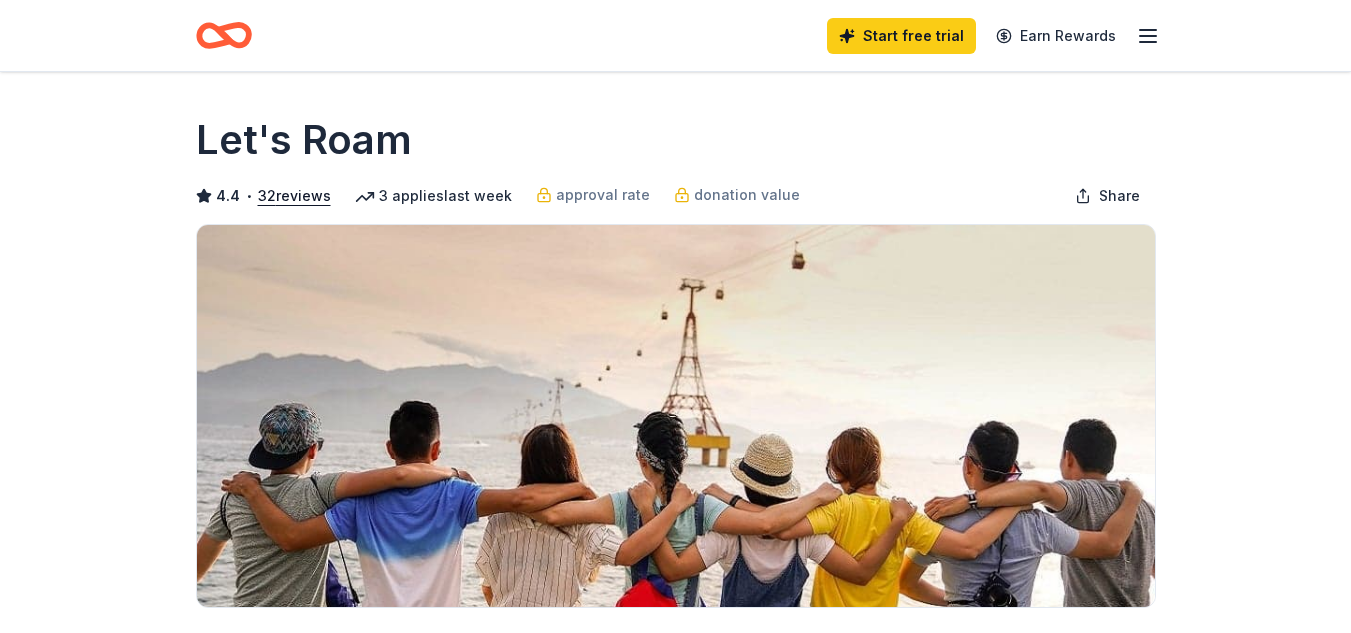 scroll, scrollTop: 300, scrollLeft: 0, axis: vertical 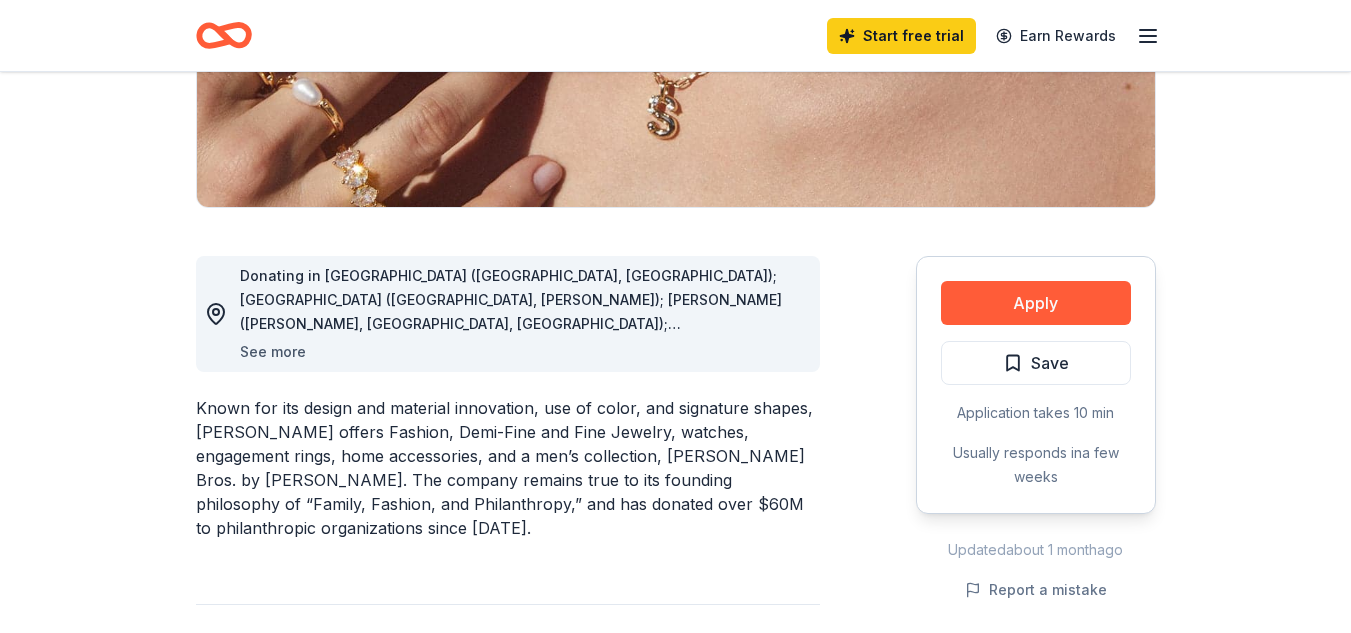 click on "See more" at bounding box center (273, 352) 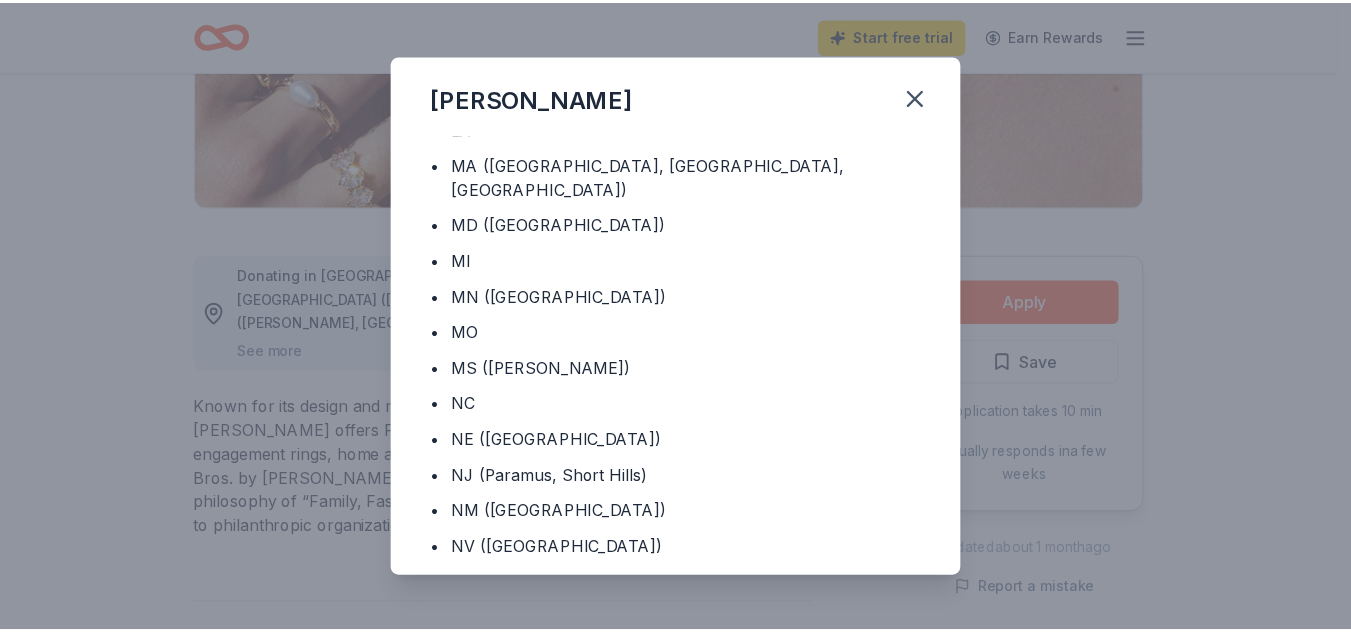 scroll, scrollTop: 600, scrollLeft: 0, axis: vertical 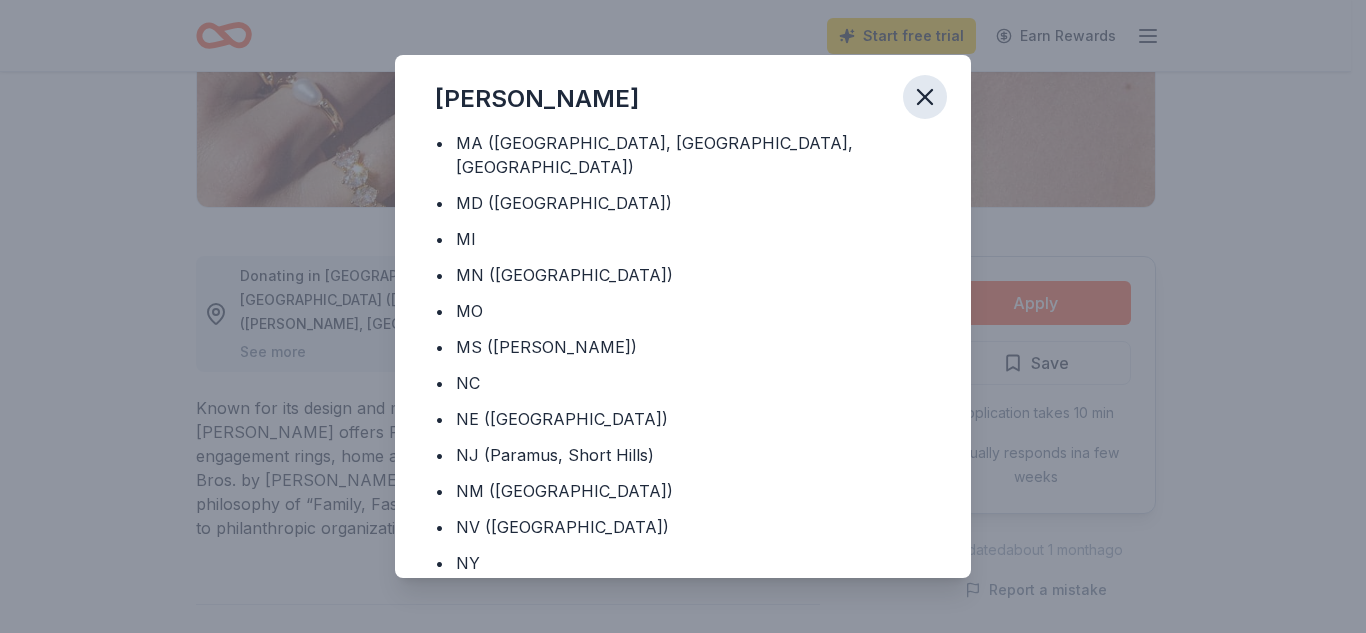 click 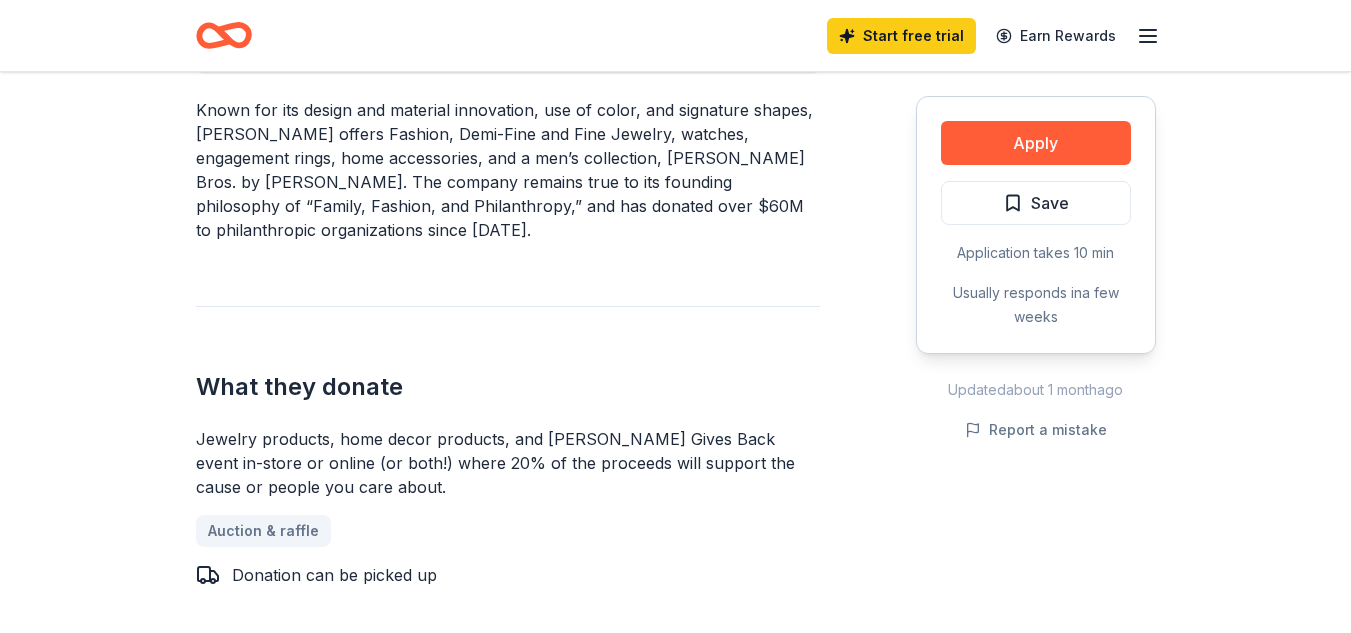 scroll, scrollTop: 700, scrollLeft: 0, axis: vertical 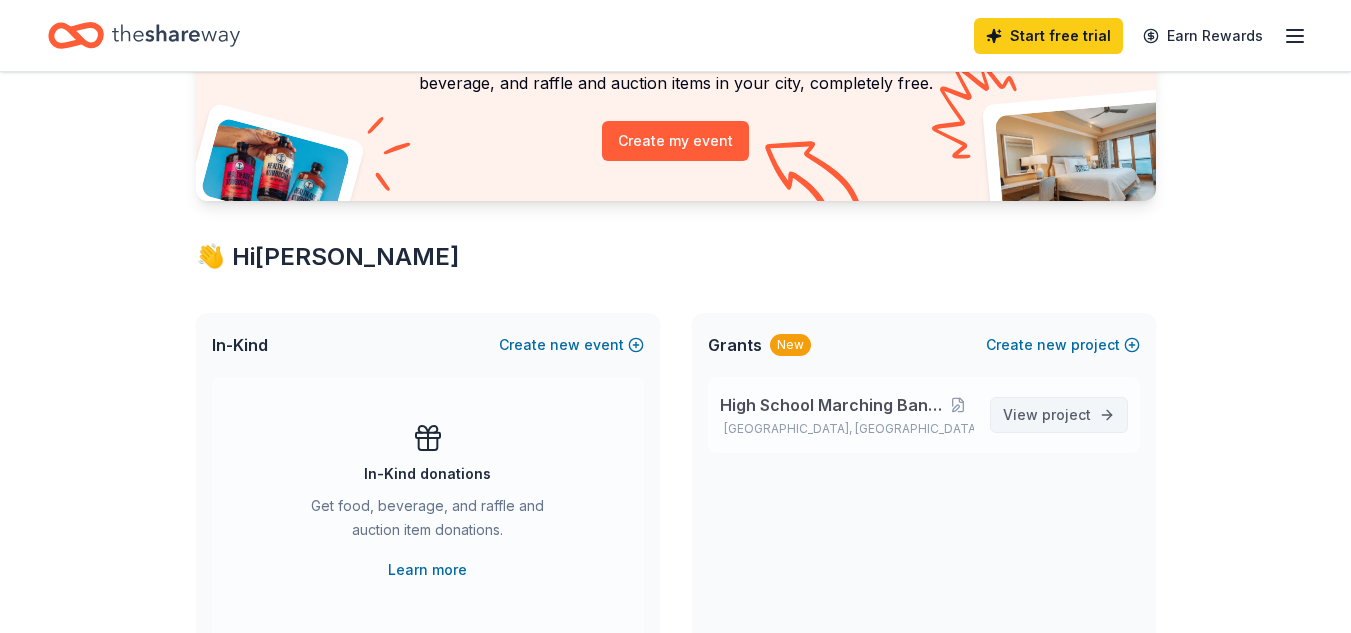 click on "View   project" at bounding box center (1047, 415) 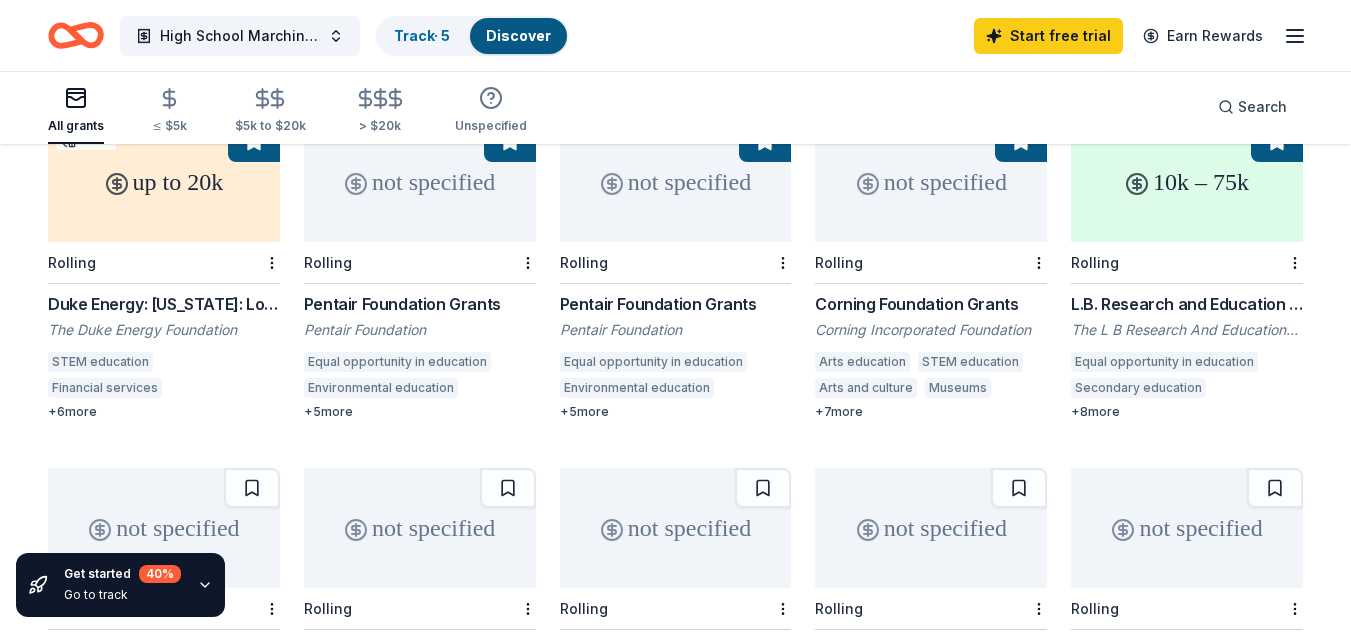 scroll, scrollTop: 200, scrollLeft: 0, axis: vertical 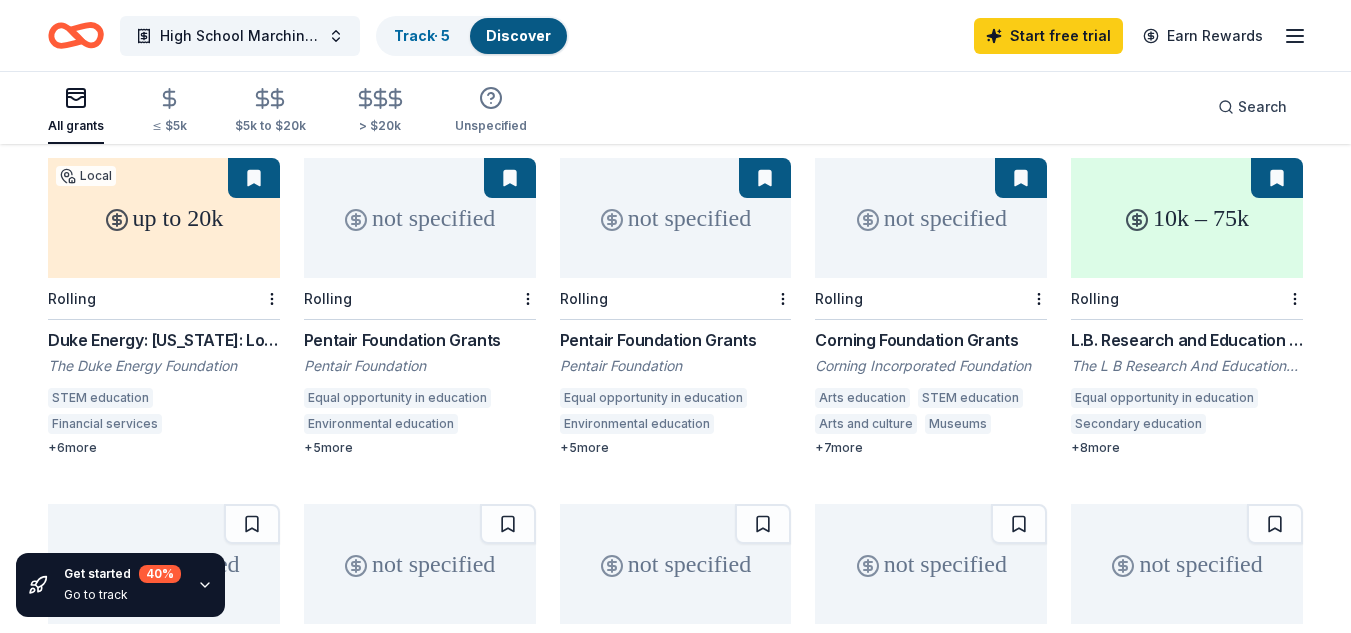 click on "Corning Foundation Grants" at bounding box center (931, 340) 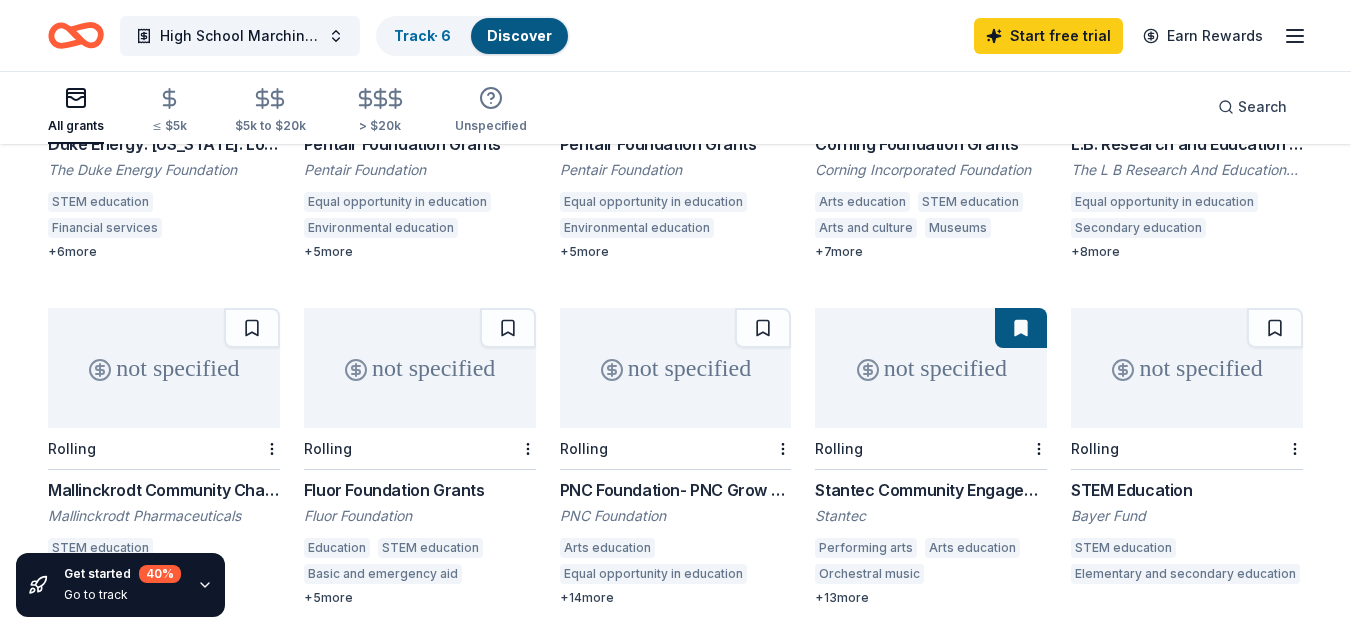 scroll, scrollTop: 505, scrollLeft: 0, axis: vertical 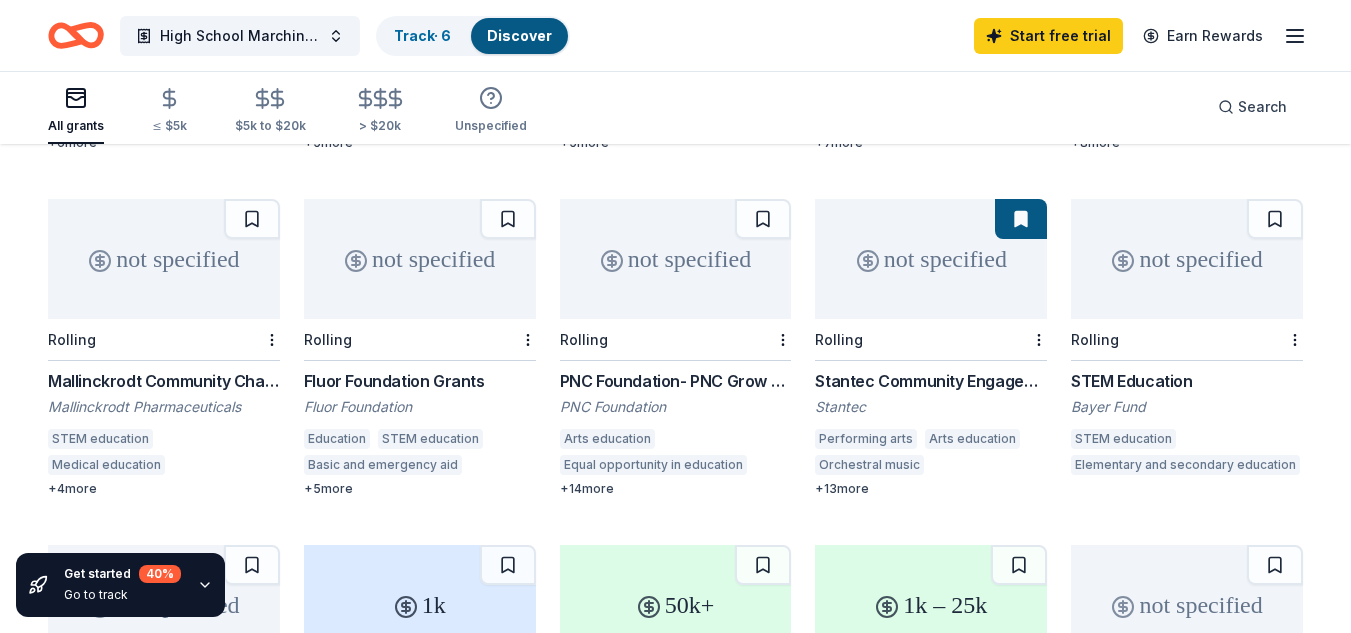 click on "PNC Foundation- PNC Grow Up Great" at bounding box center [676, 381] 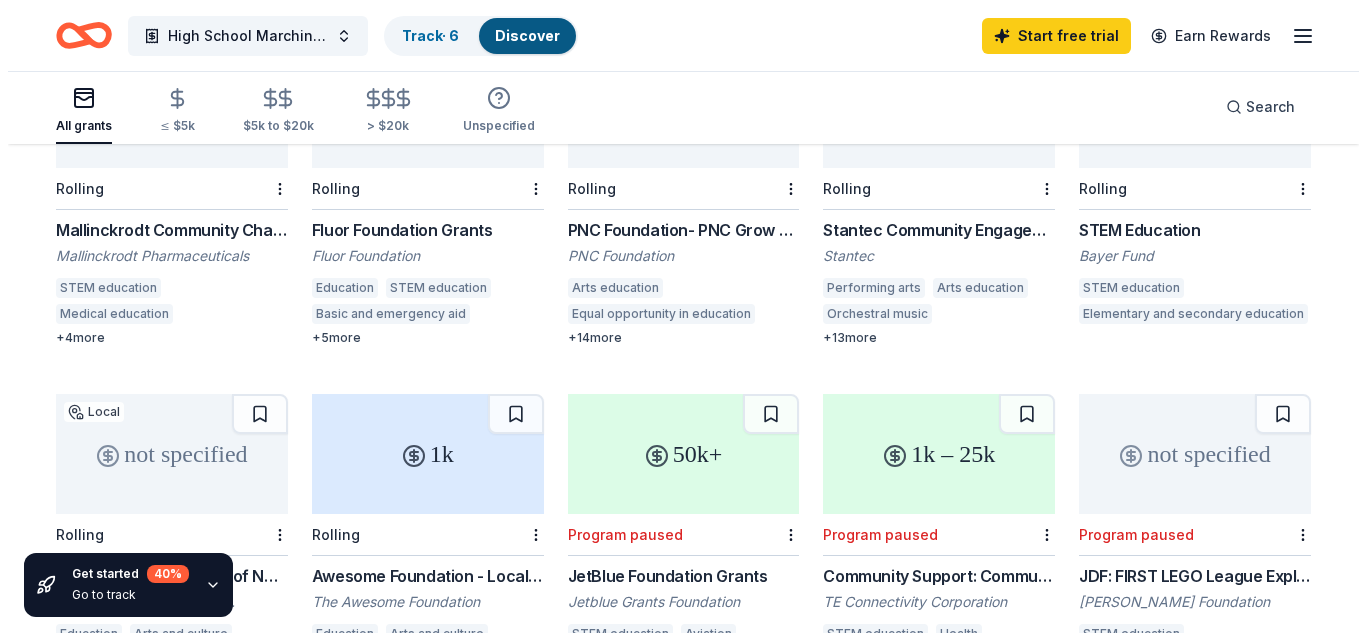 scroll, scrollTop: 505, scrollLeft: 0, axis: vertical 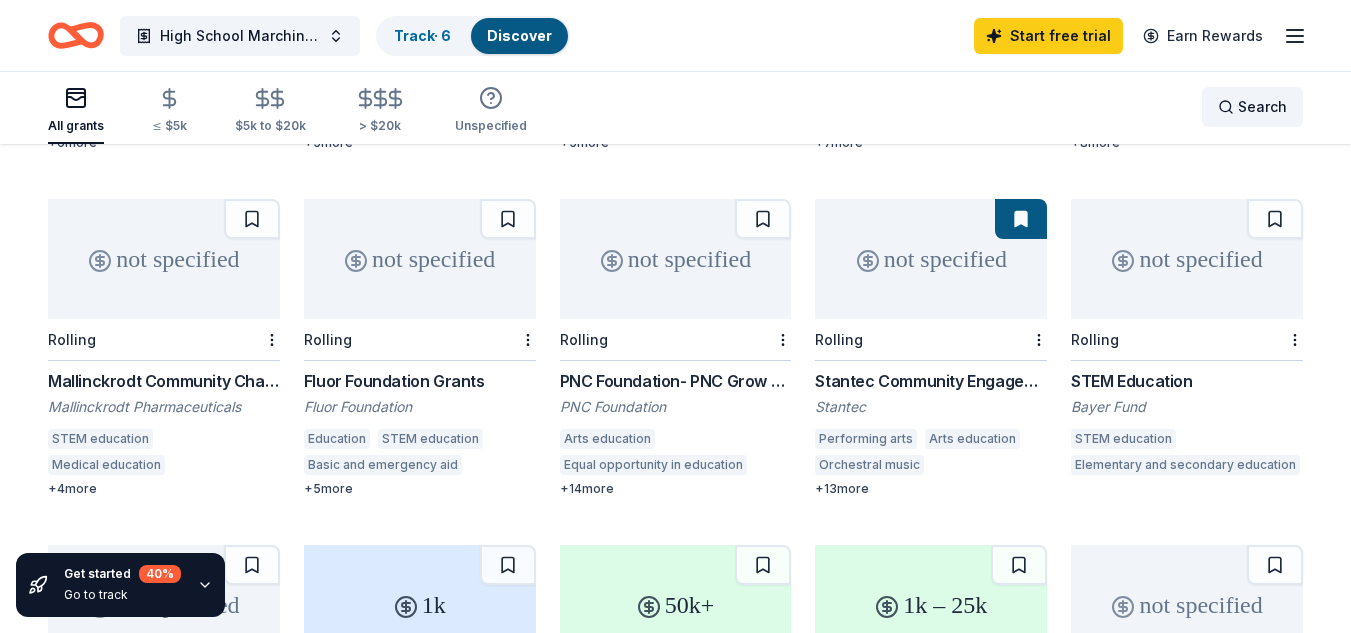 click on "Search" at bounding box center (1262, 107) 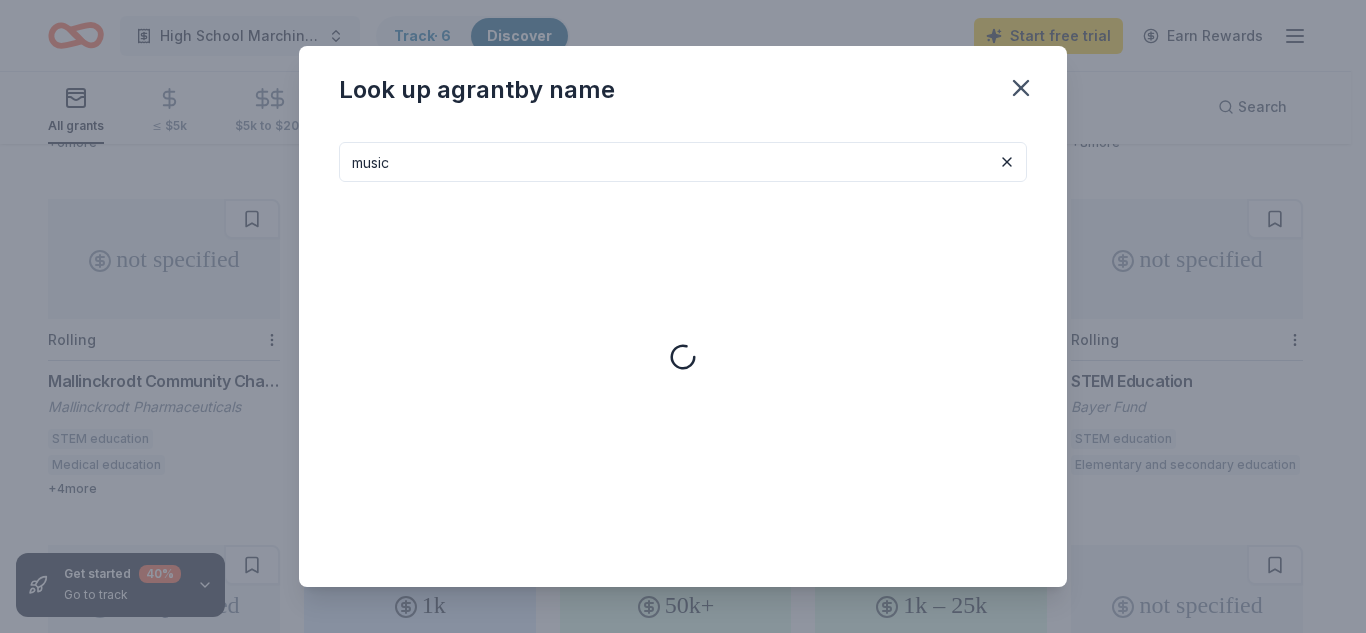 type on "music" 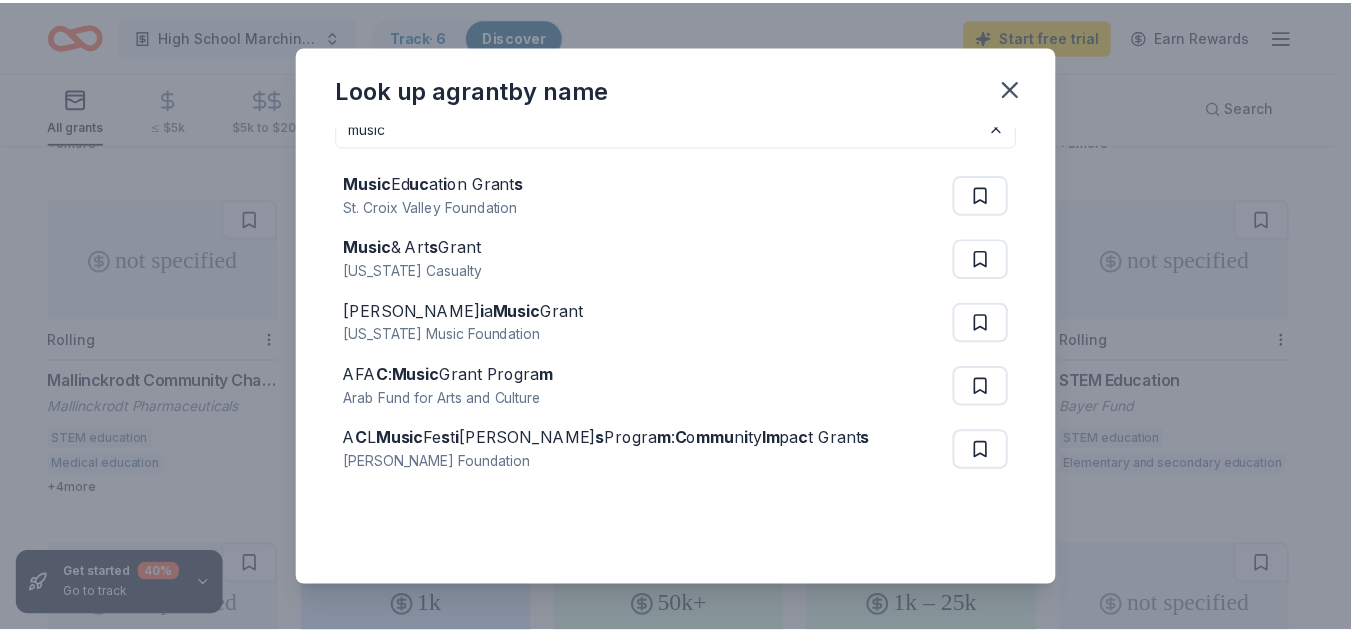scroll, scrollTop: 0, scrollLeft: 0, axis: both 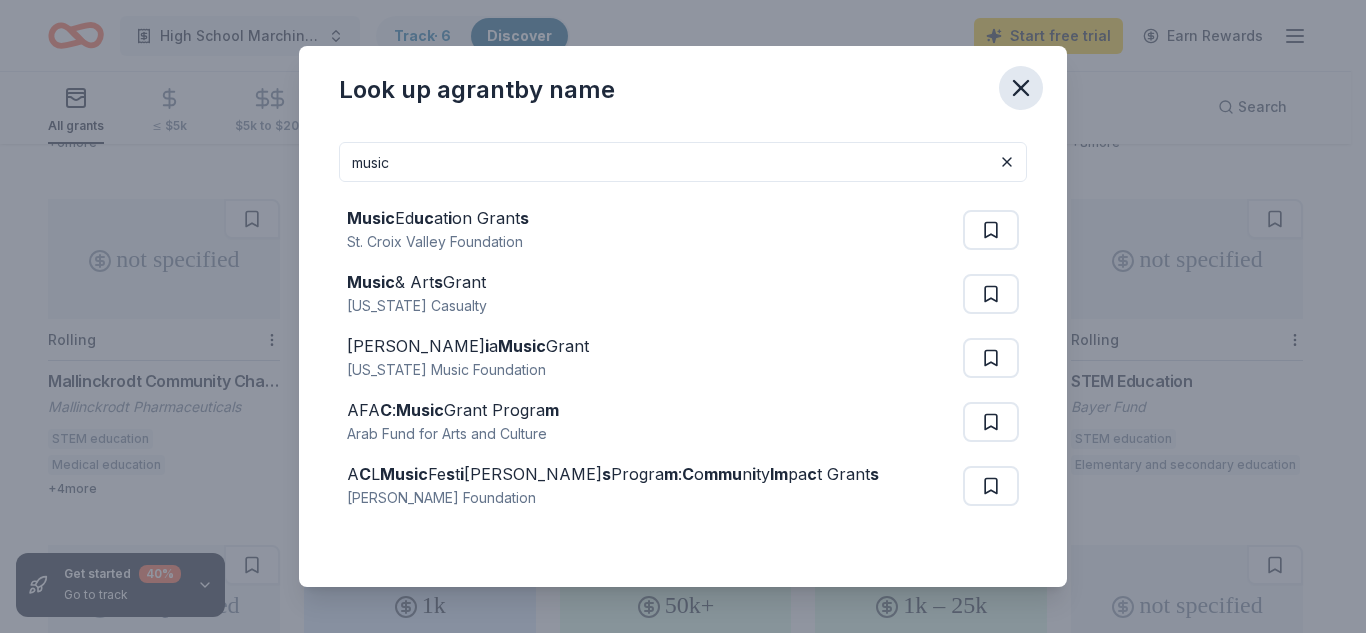 click 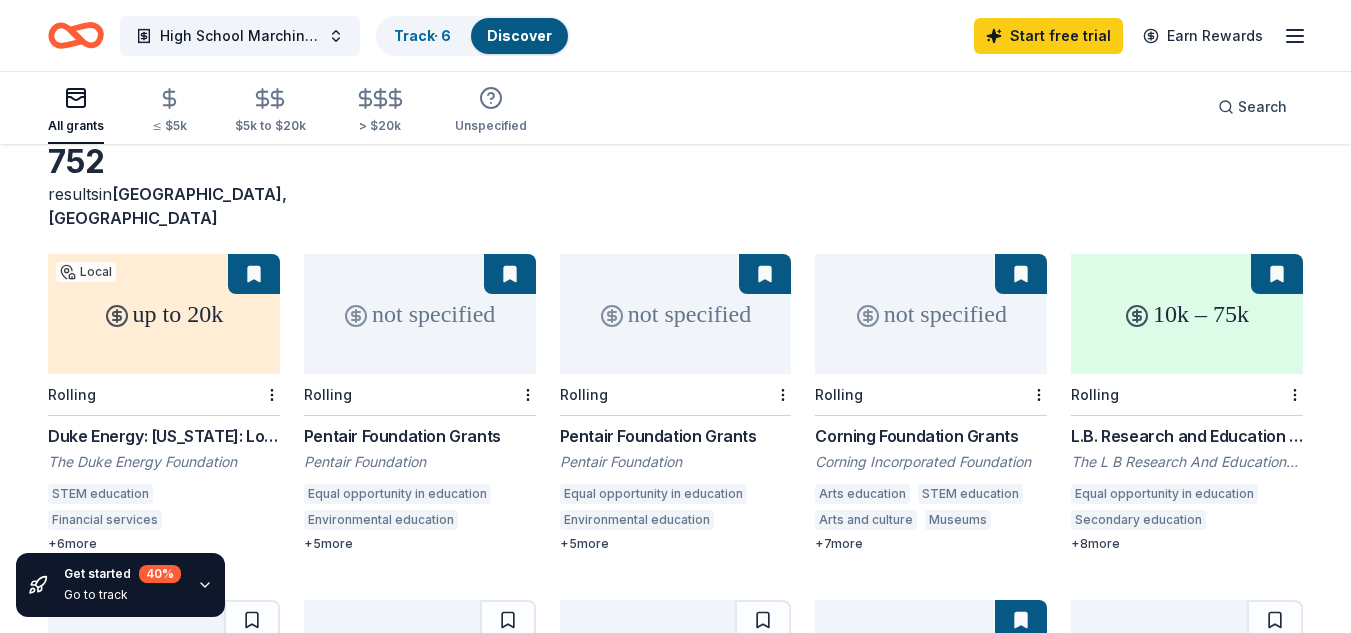 scroll, scrollTop: 300, scrollLeft: 0, axis: vertical 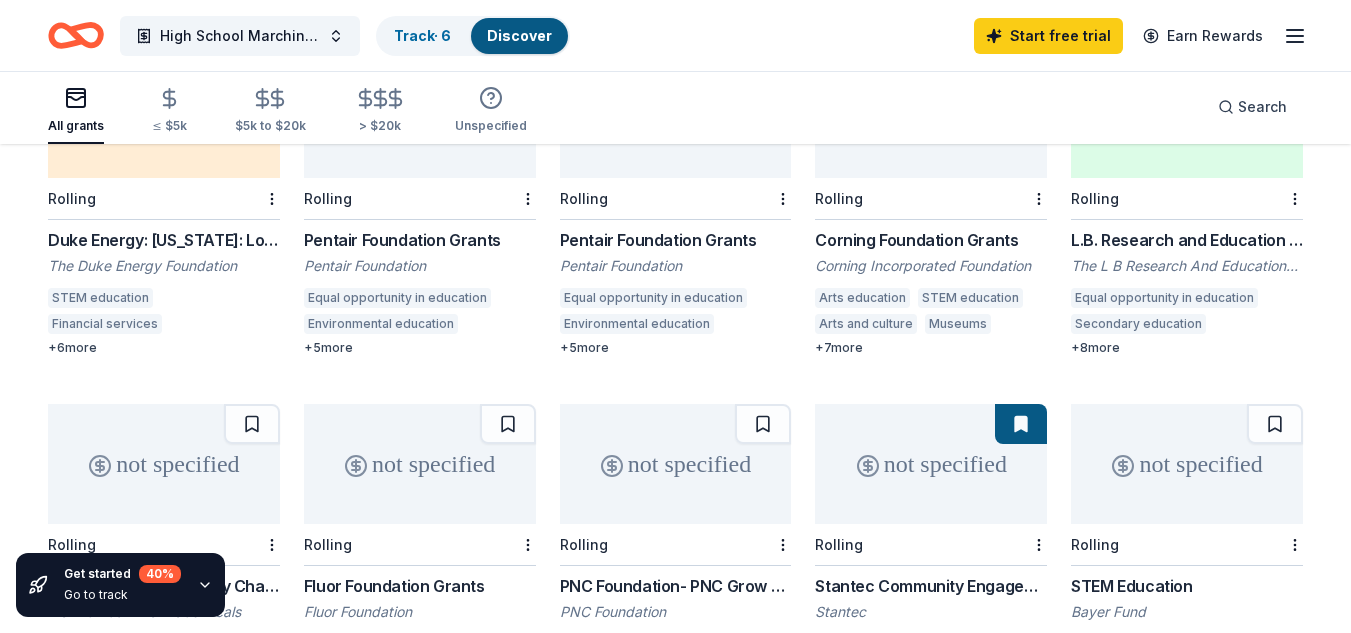 click on "Duke Energy: North Carolina: Local Impact Grants" at bounding box center (164, 240) 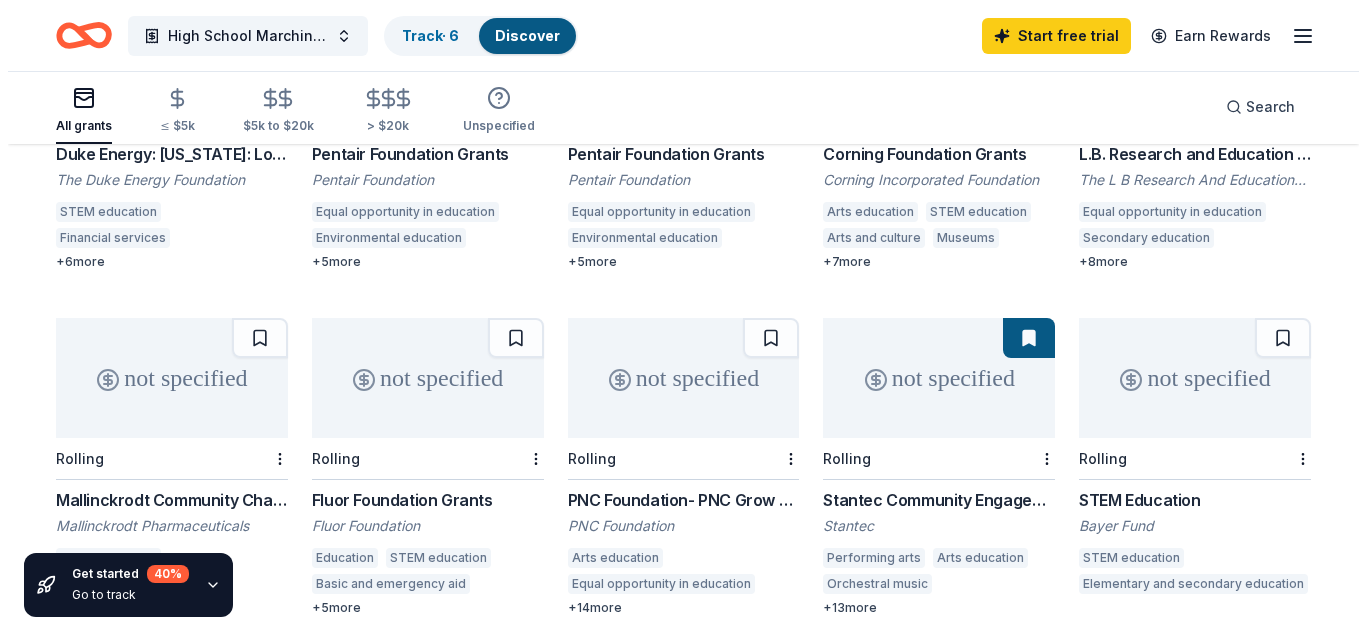 scroll, scrollTop: 500, scrollLeft: 0, axis: vertical 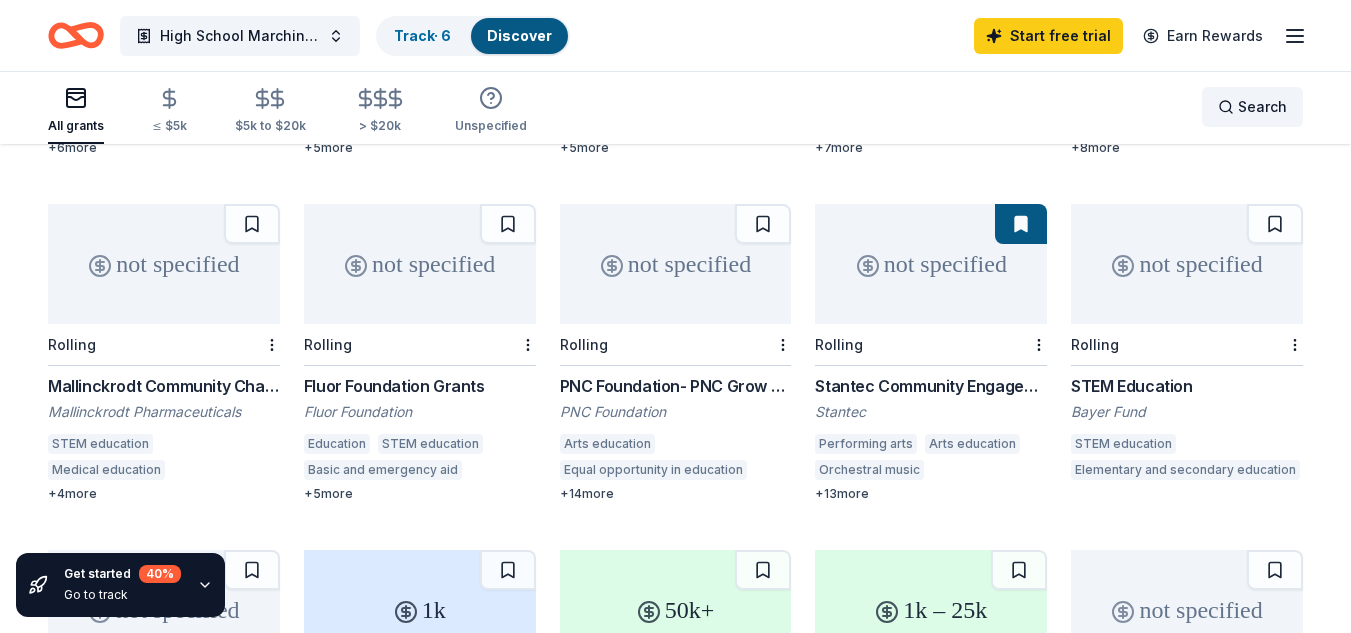 click on "Search" at bounding box center [1262, 107] 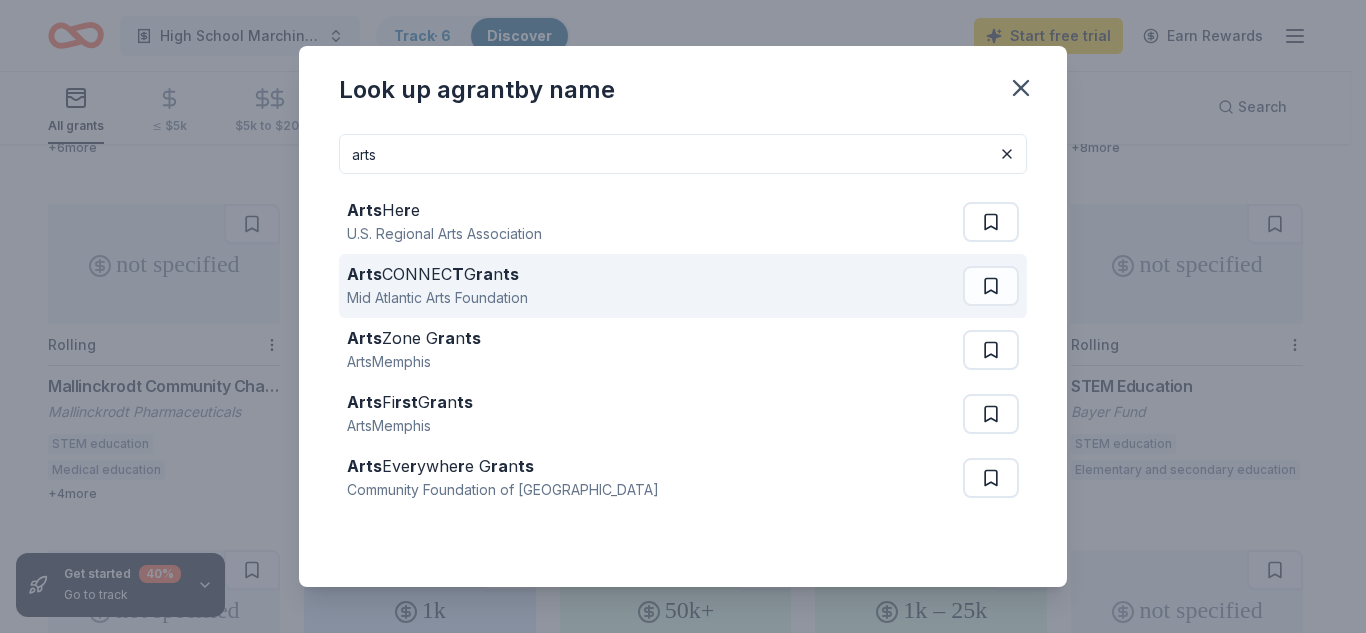 scroll, scrollTop: 0, scrollLeft: 0, axis: both 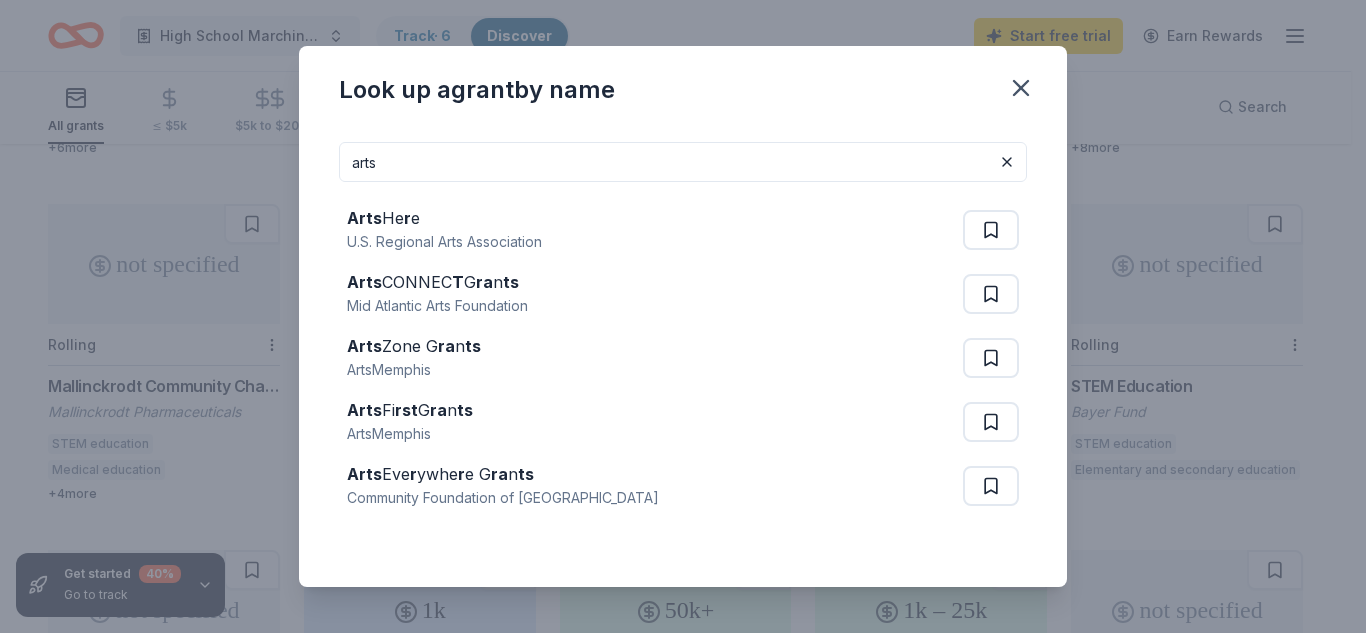 drag, startPoint x: 448, startPoint y: 162, endPoint x: 208, endPoint y: 143, distance: 240.75092 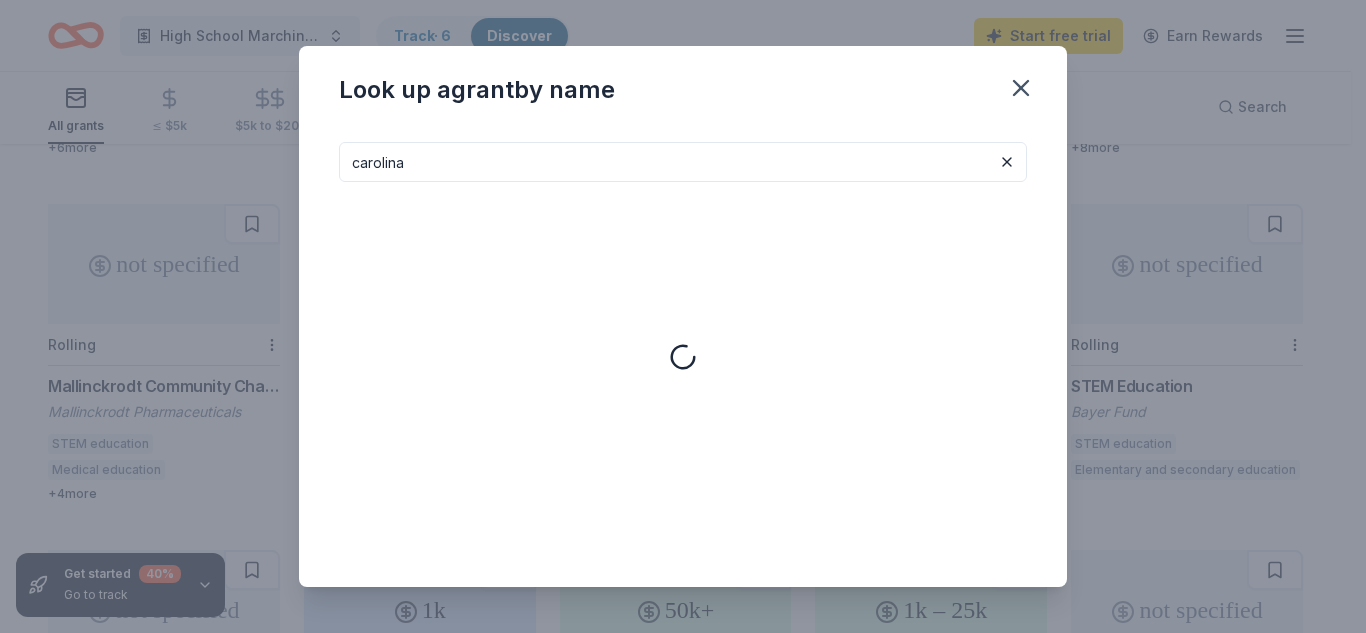 type on "carolina" 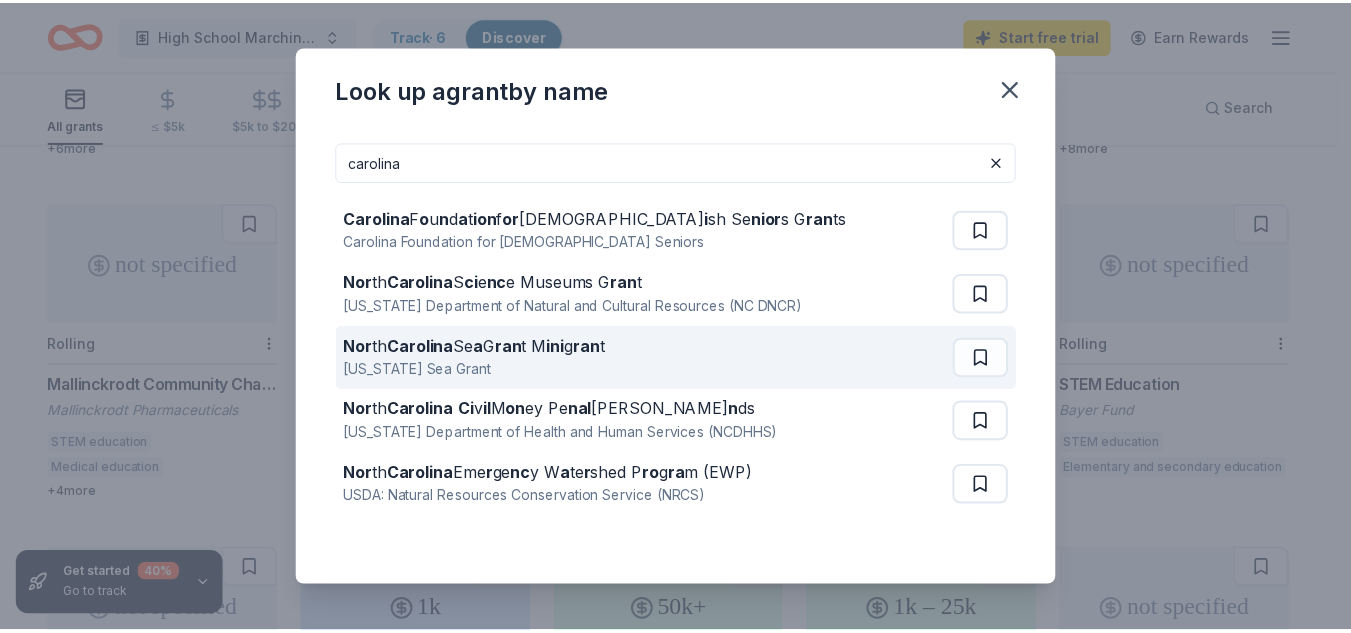 scroll, scrollTop: 35, scrollLeft: 0, axis: vertical 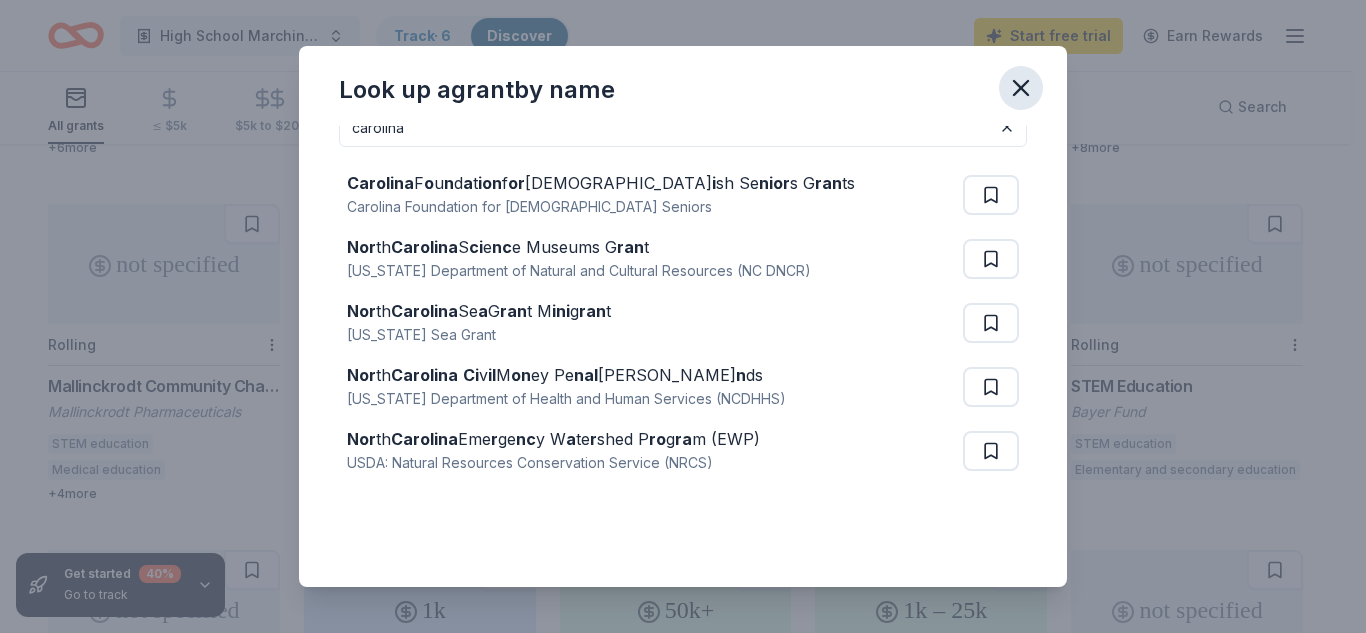click 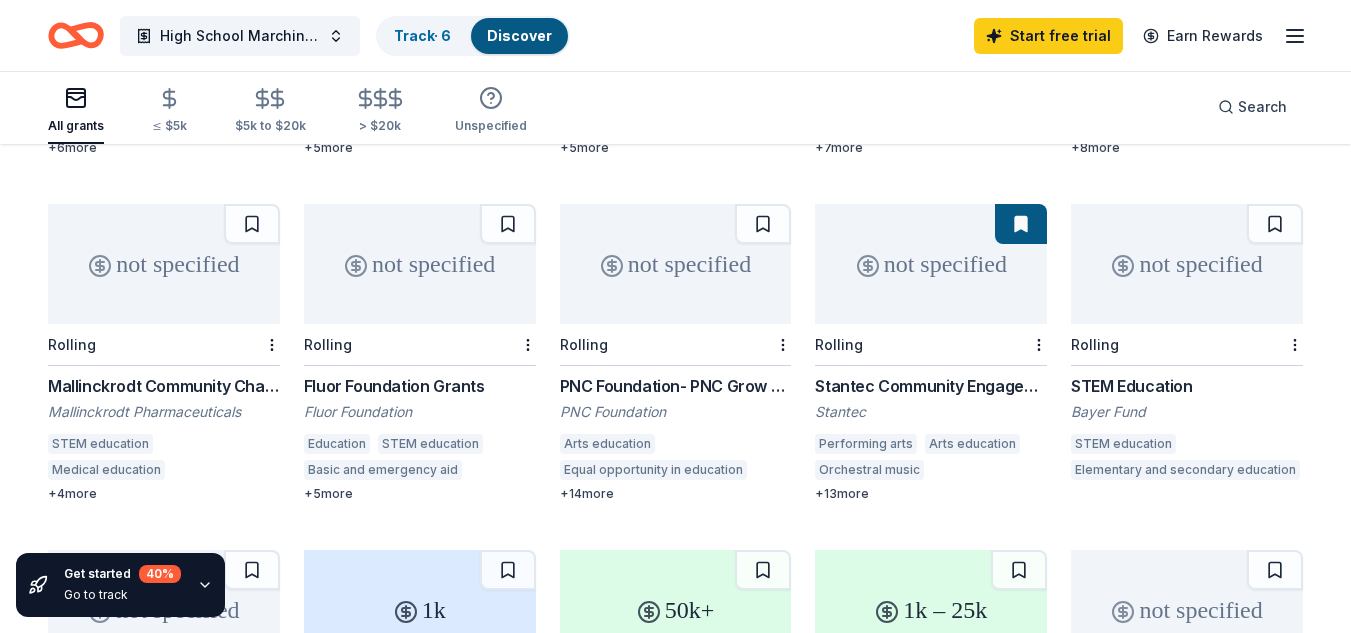 click 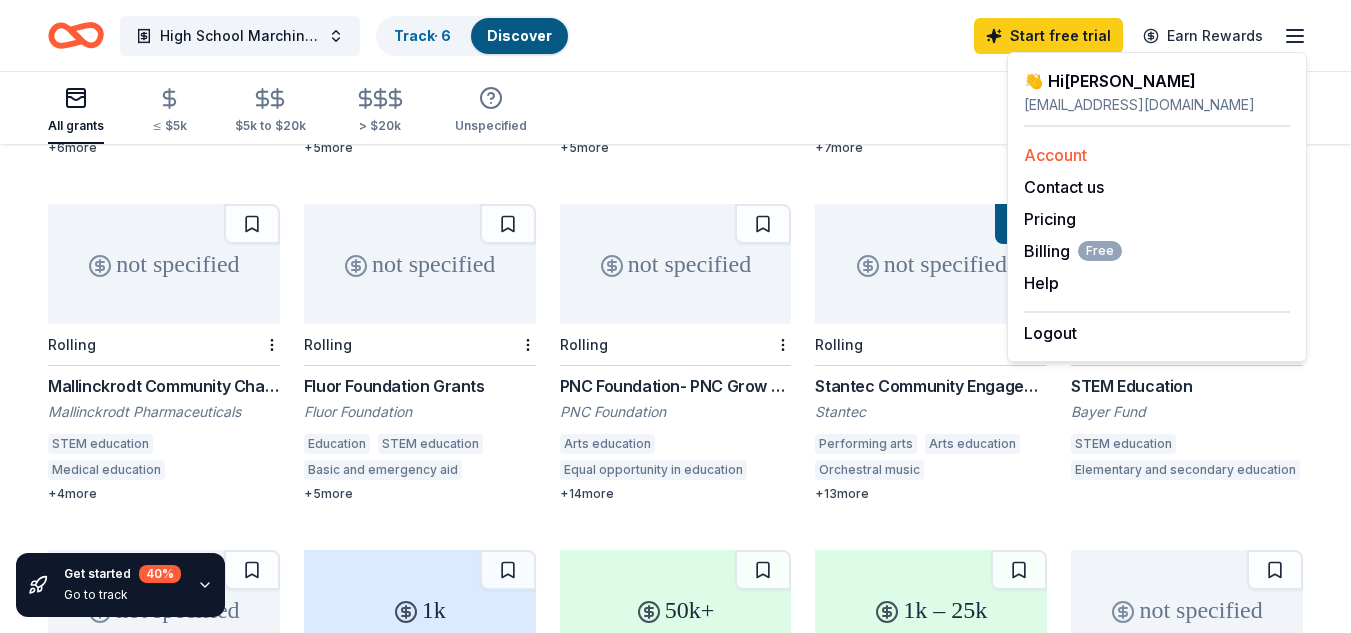 click on "Account" at bounding box center [1055, 155] 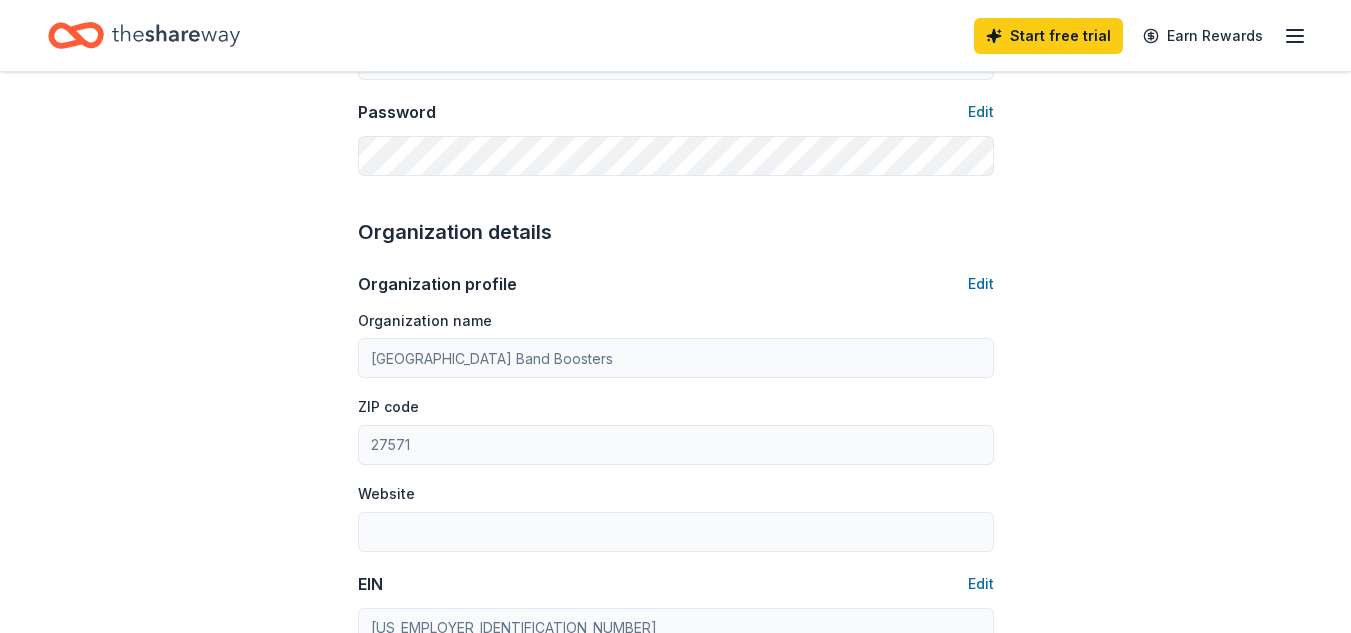 scroll, scrollTop: 0, scrollLeft: 0, axis: both 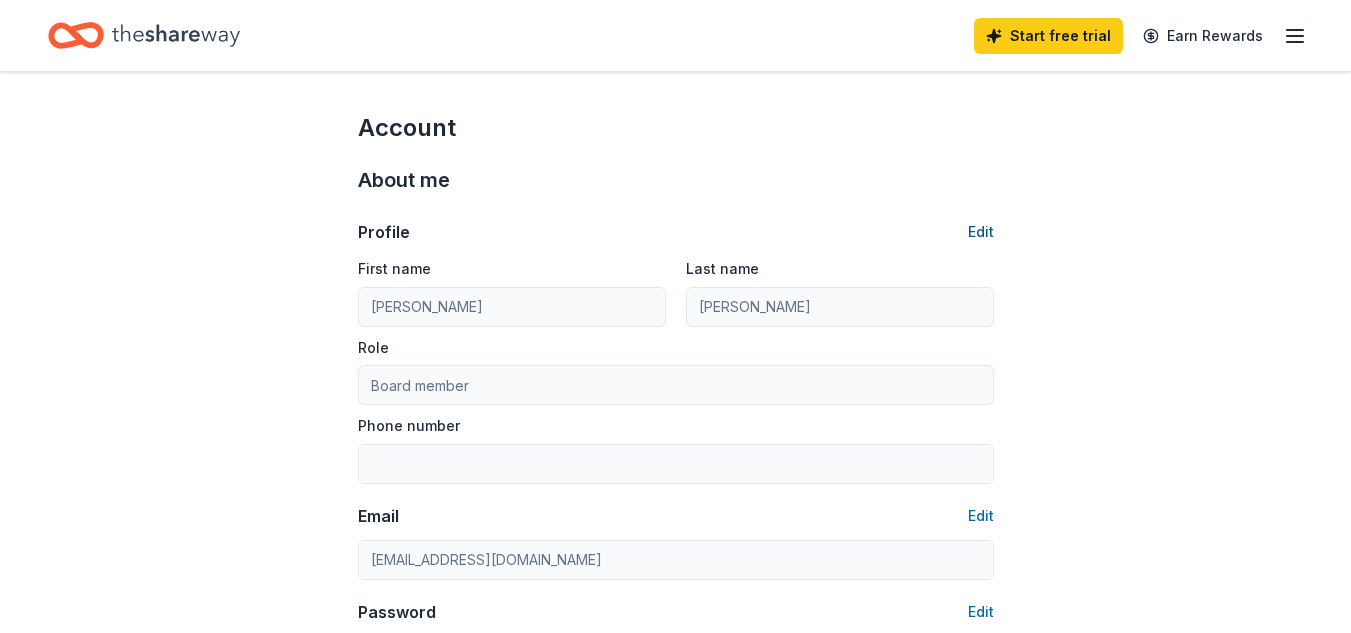 click on "Edit" at bounding box center (981, 232) 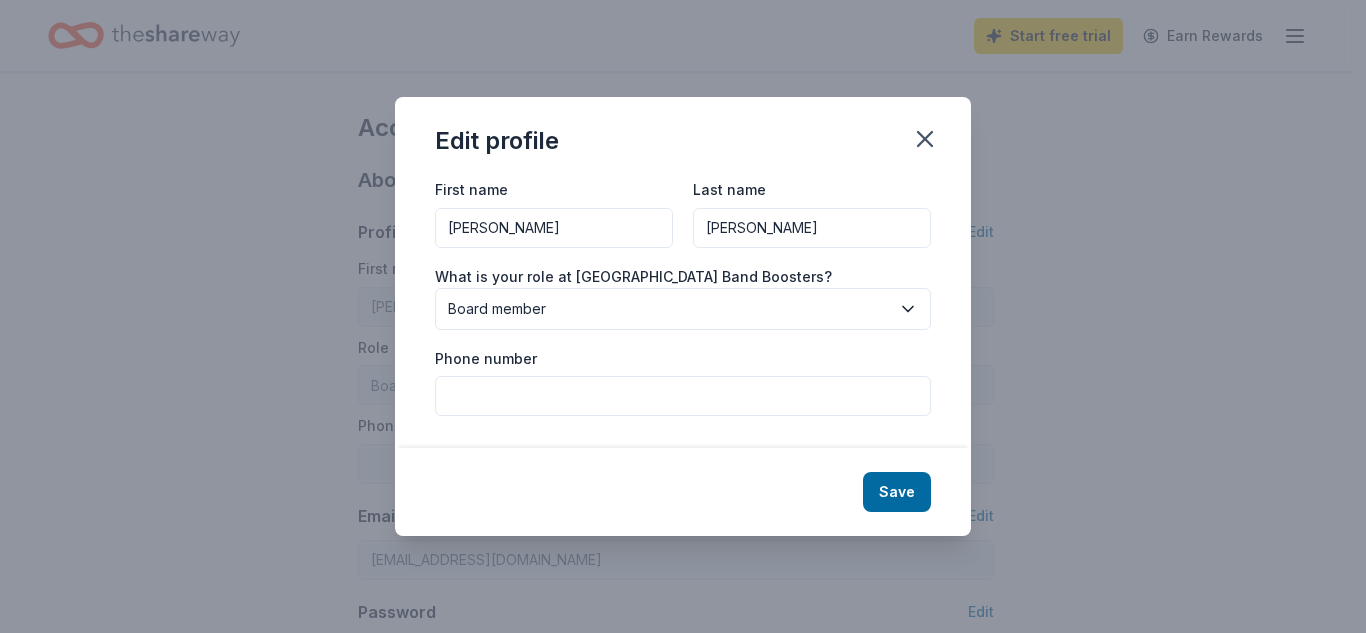 drag, startPoint x: 501, startPoint y: 225, endPoint x: 381, endPoint y: 228, distance: 120.03749 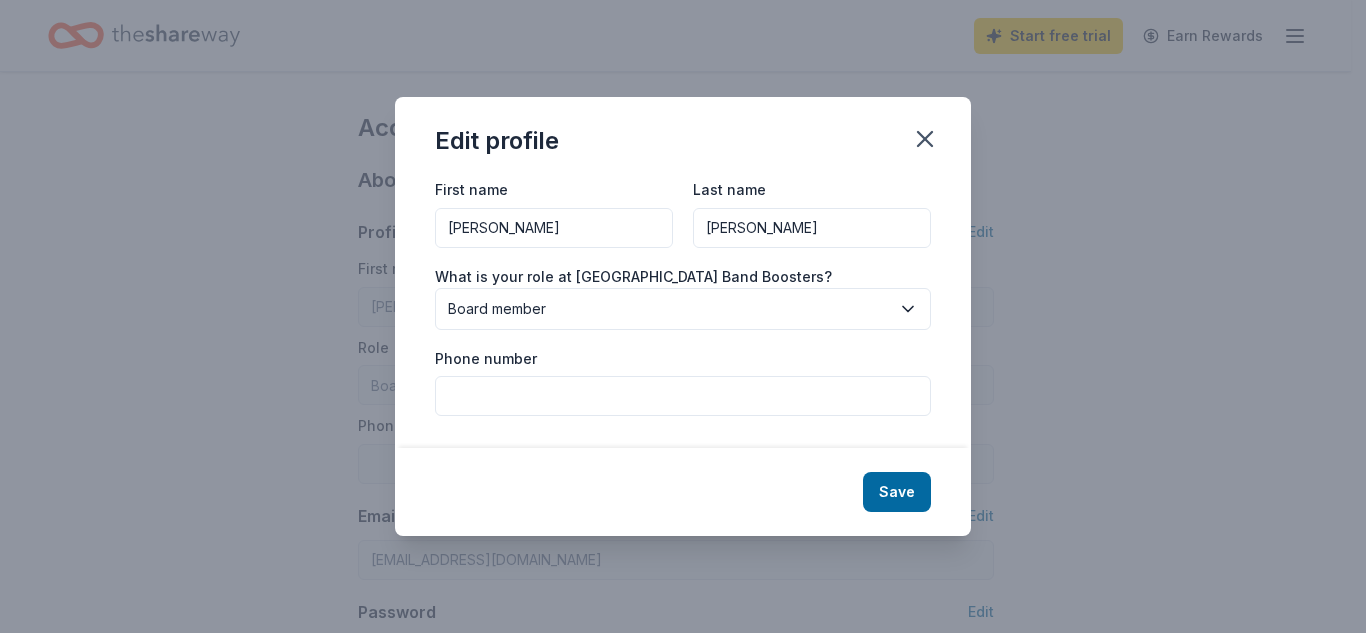 type on "Angela" 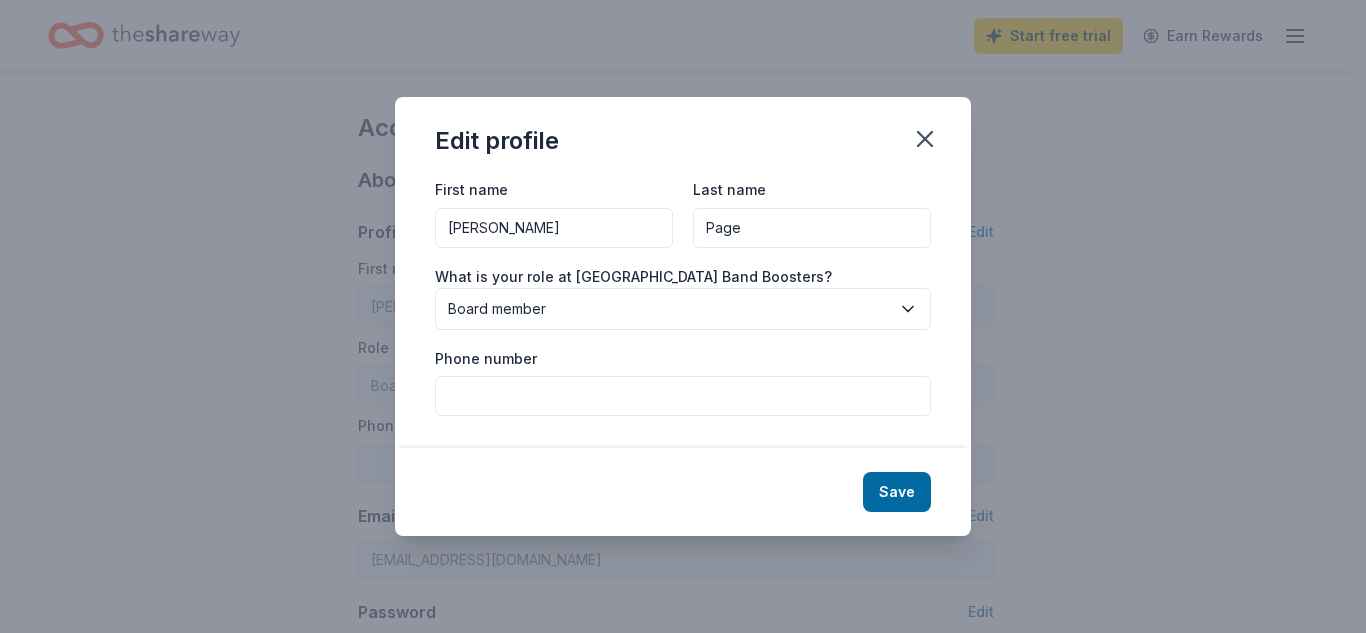 type on "Page" 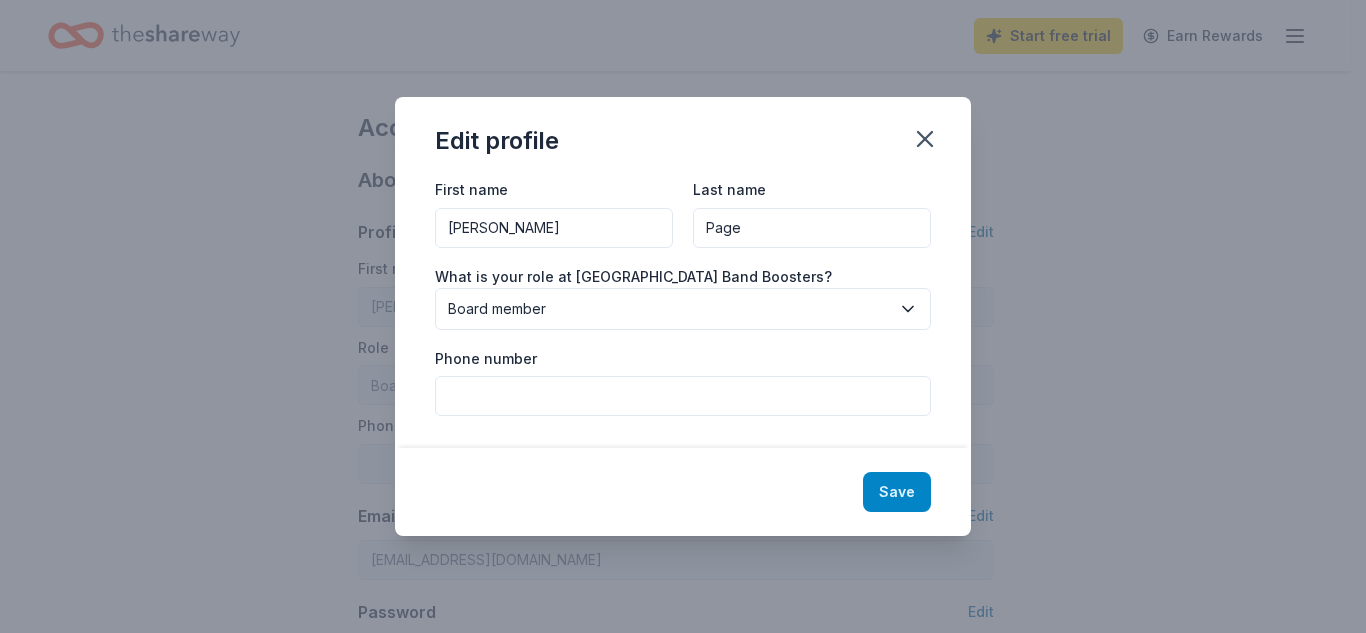 click on "Save" at bounding box center (897, 492) 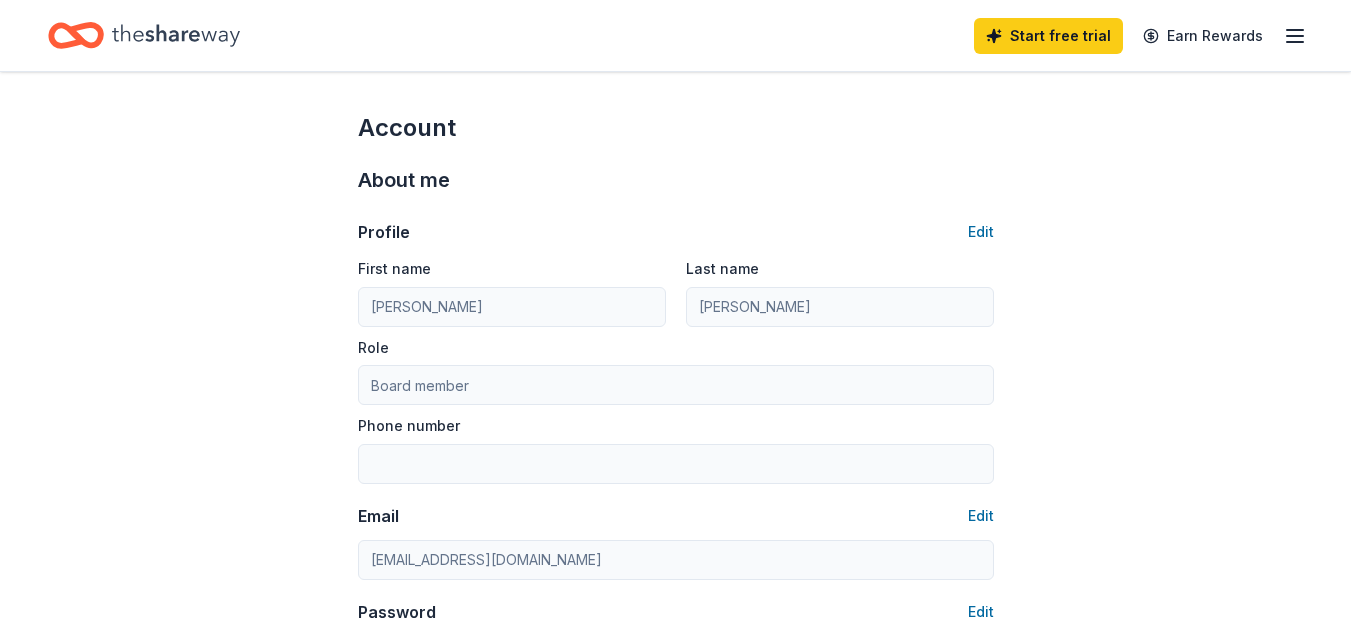 type on "Angela" 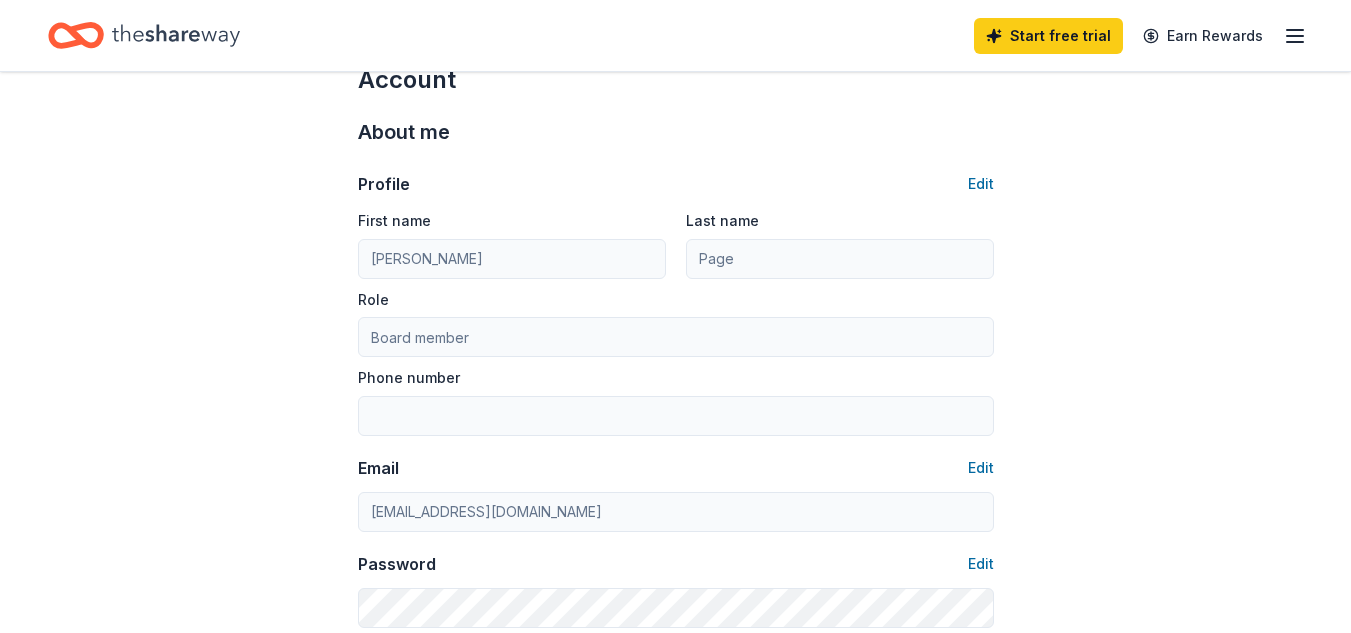 scroll, scrollTop: 0, scrollLeft: 0, axis: both 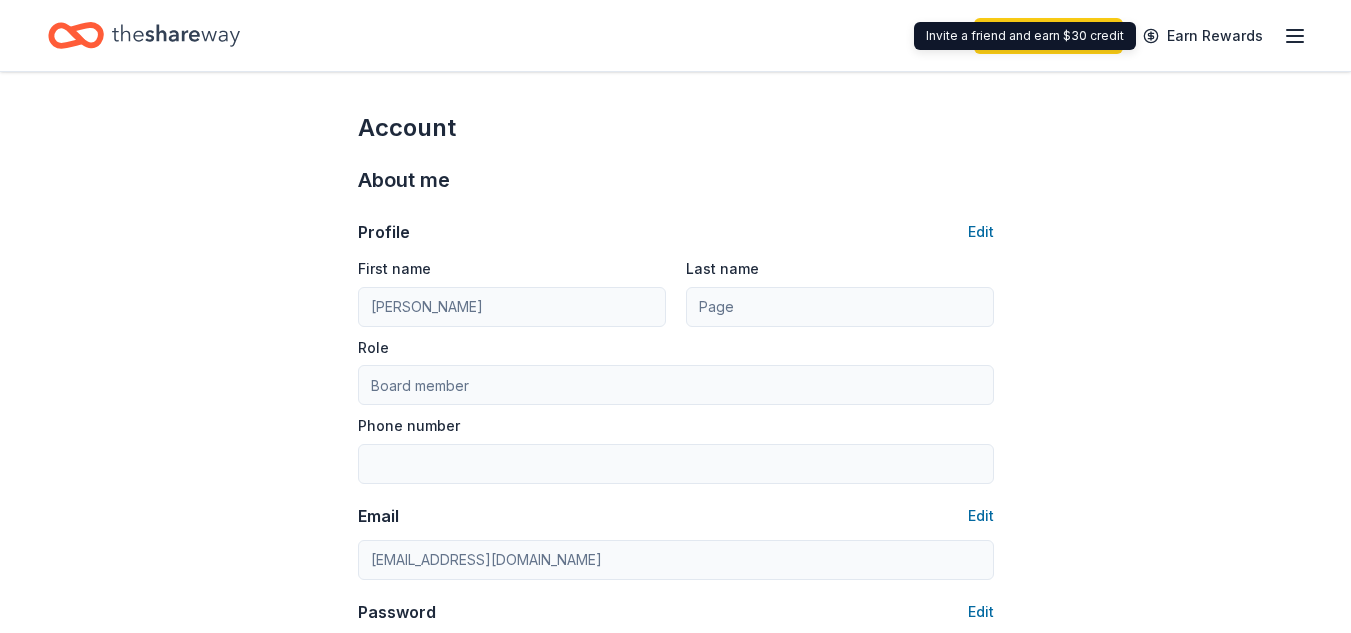 click 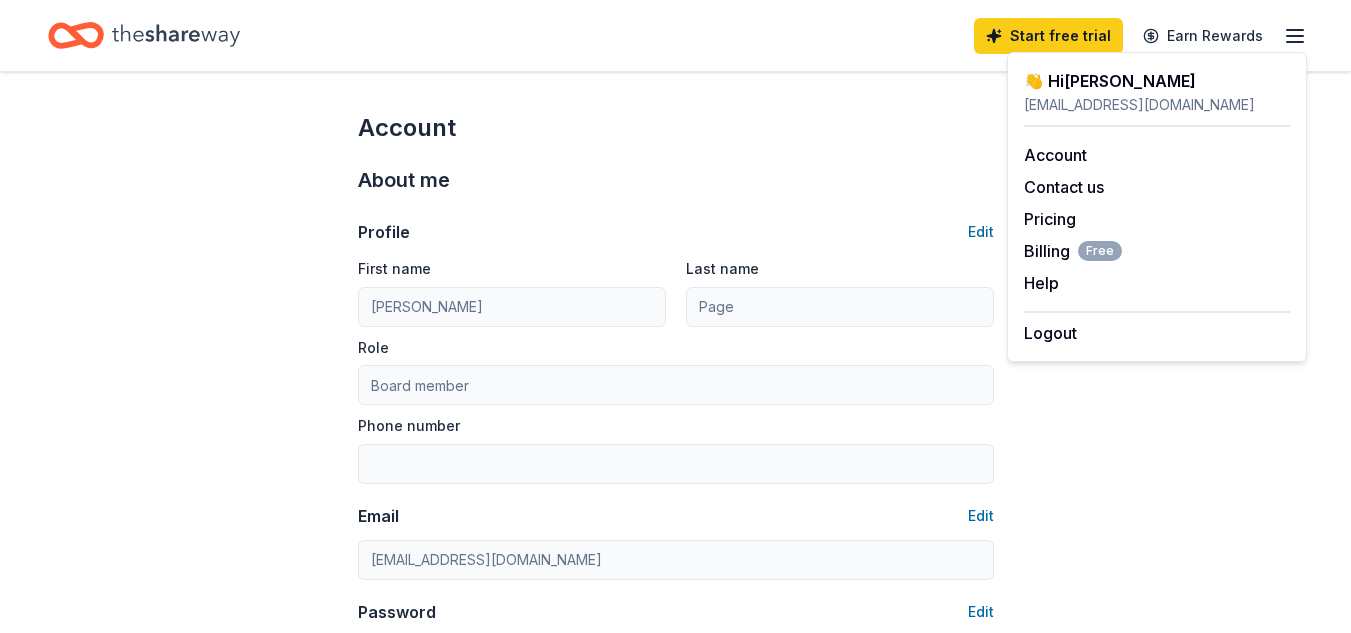 click on "👋 Hi  Angela" at bounding box center [1157, 81] 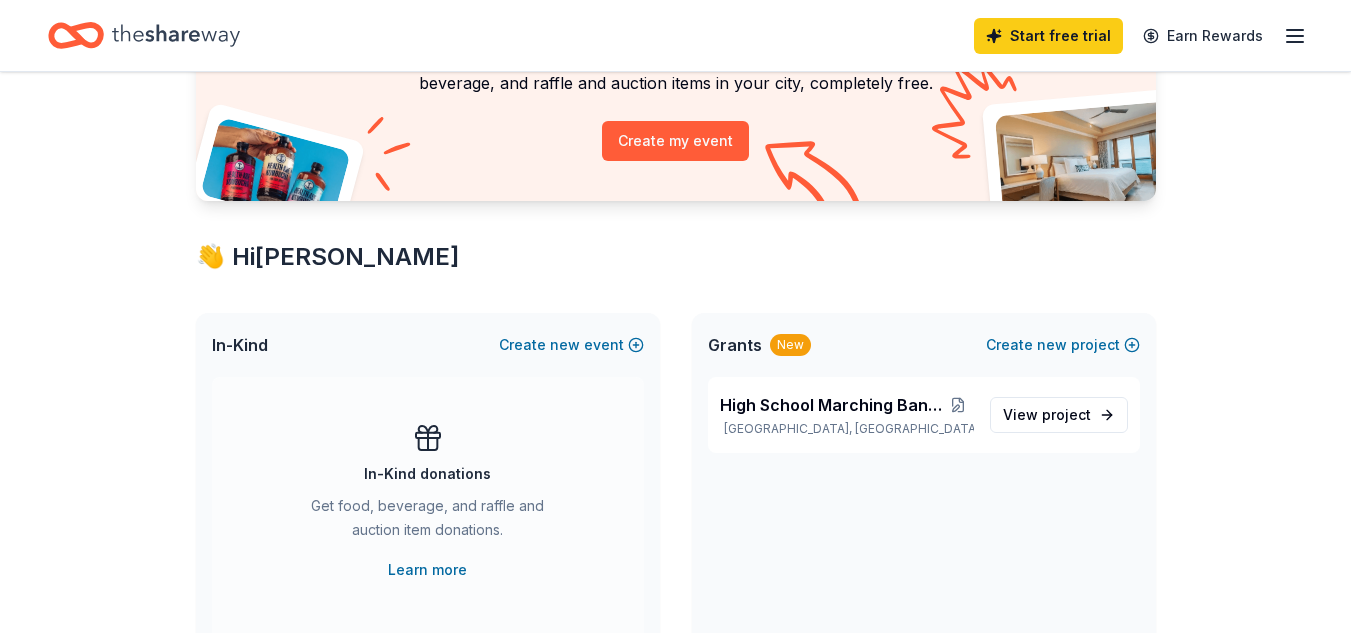 scroll, scrollTop: 300, scrollLeft: 0, axis: vertical 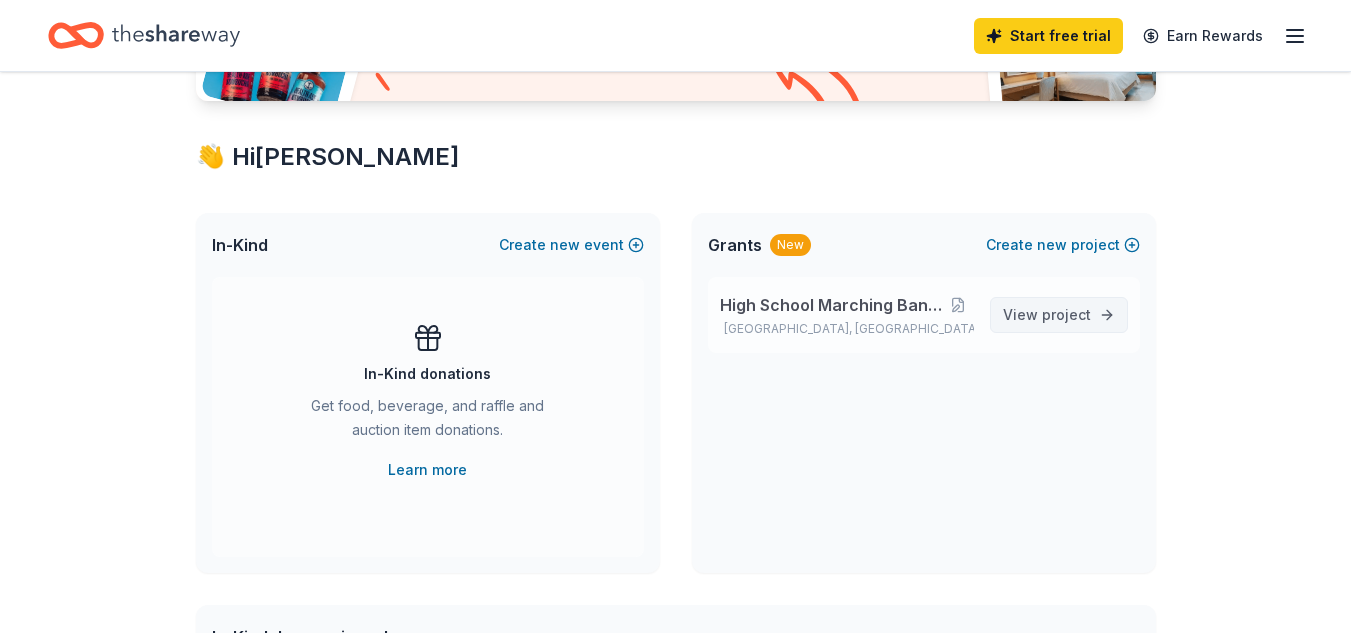 click on "project" at bounding box center (1066, 314) 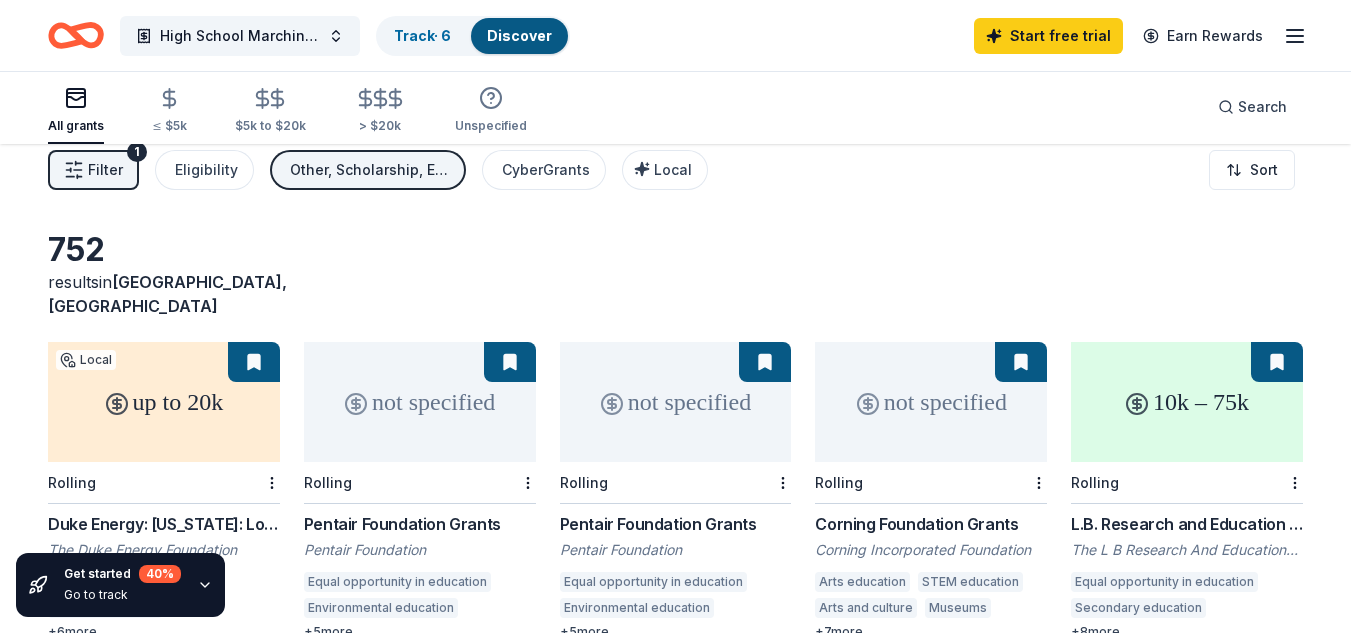 scroll, scrollTop: 0, scrollLeft: 0, axis: both 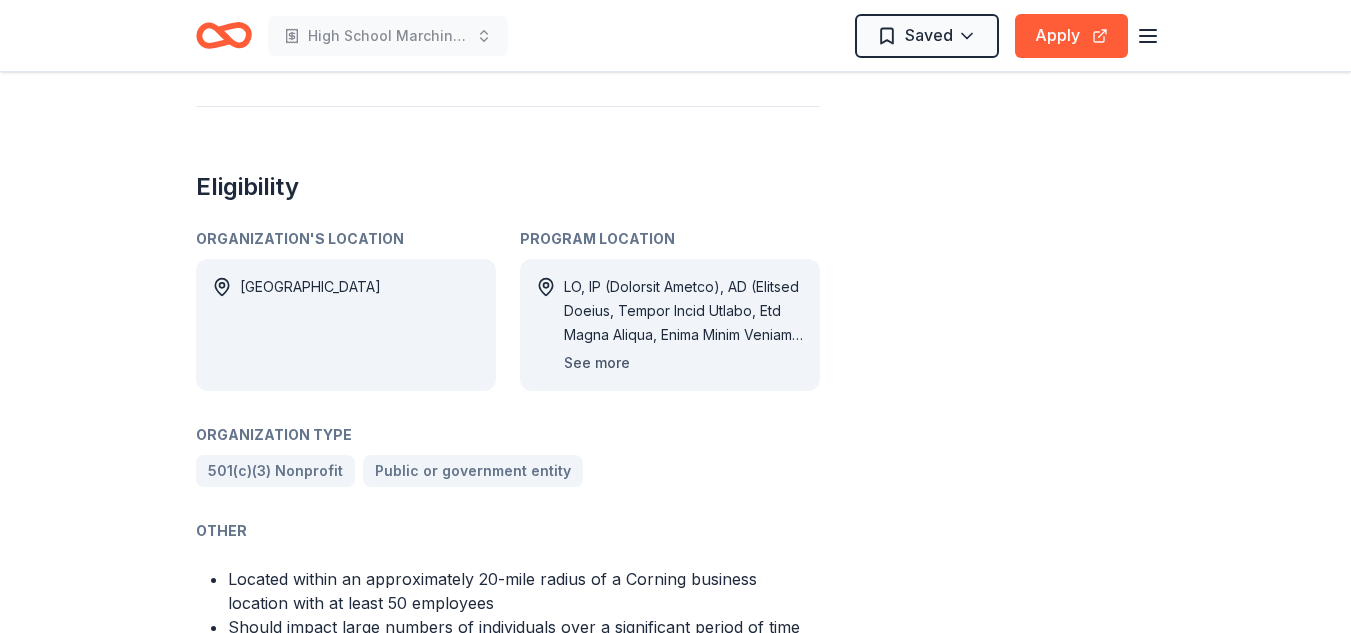 click on "See more" at bounding box center (597, 363) 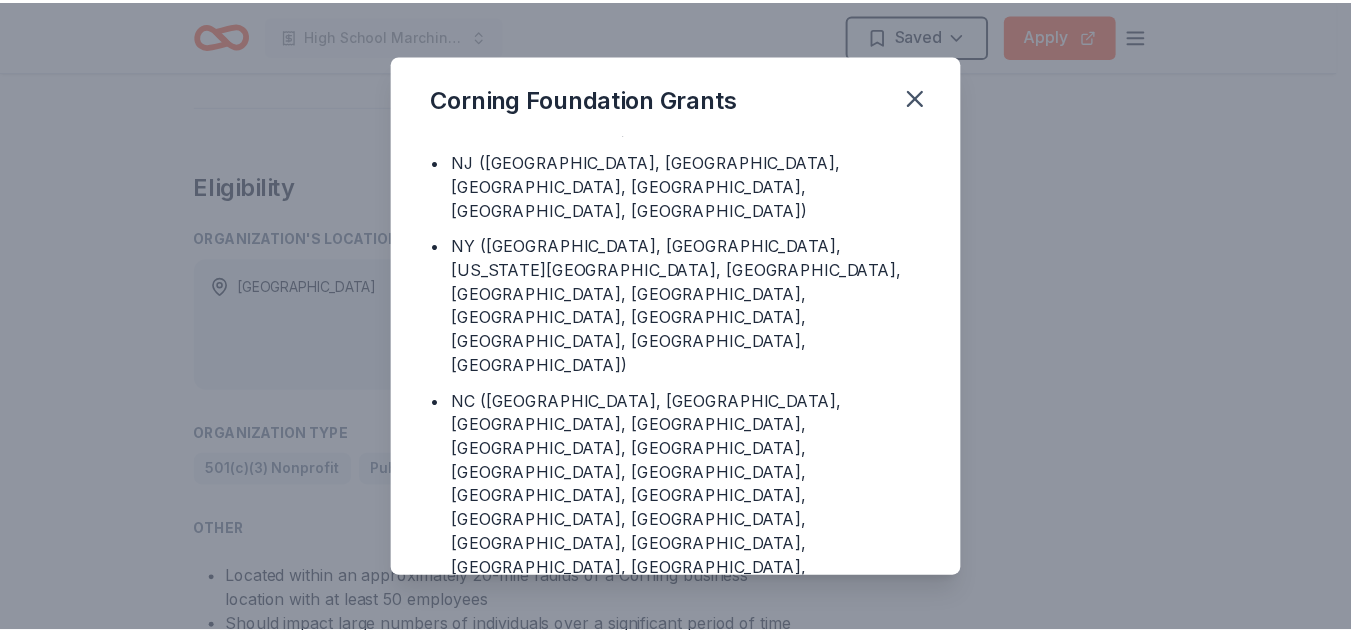 scroll, scrollTop: 500, scrollLeft: 0, axis: vertical 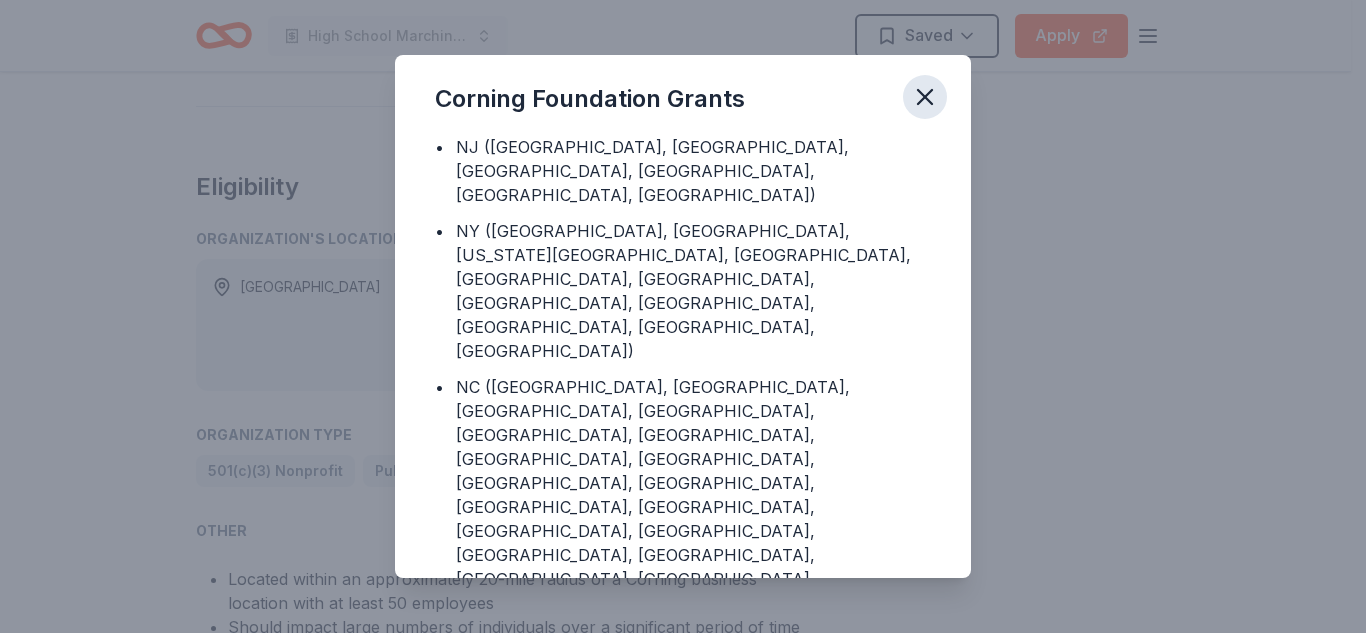 click 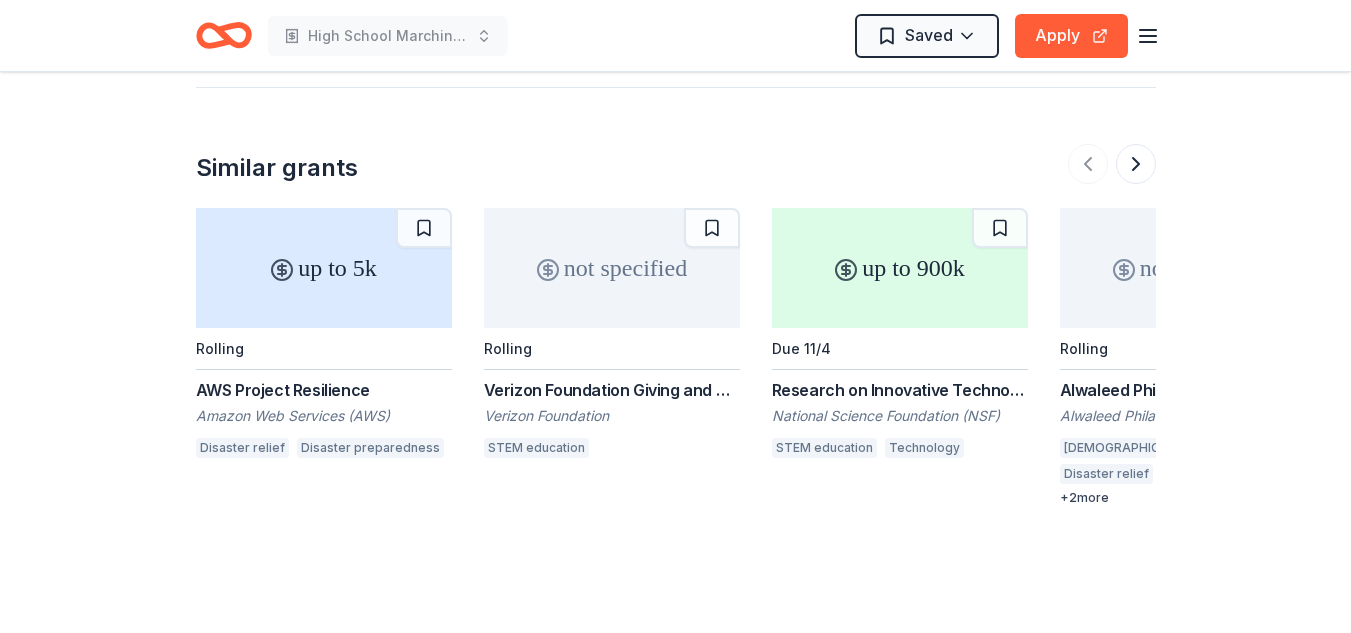 scroll, scrollTop: 2800, scrollLeft: 0, axis: vertical 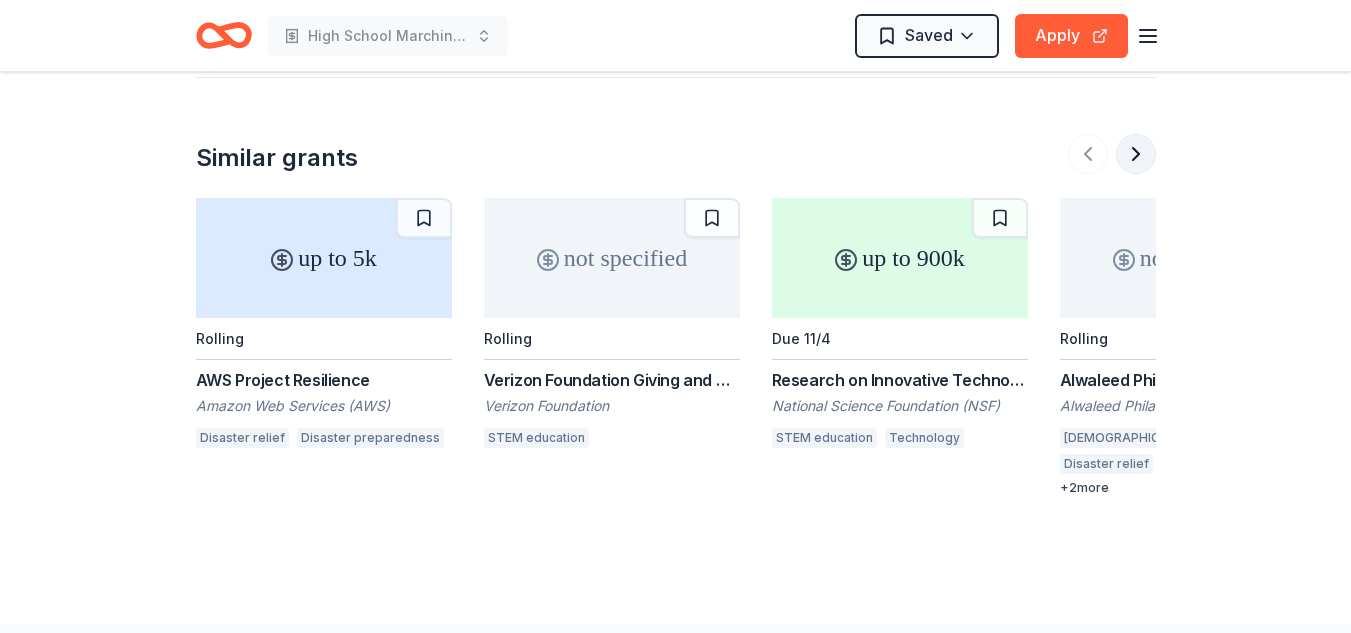 click at bounding box center [1136, 154] 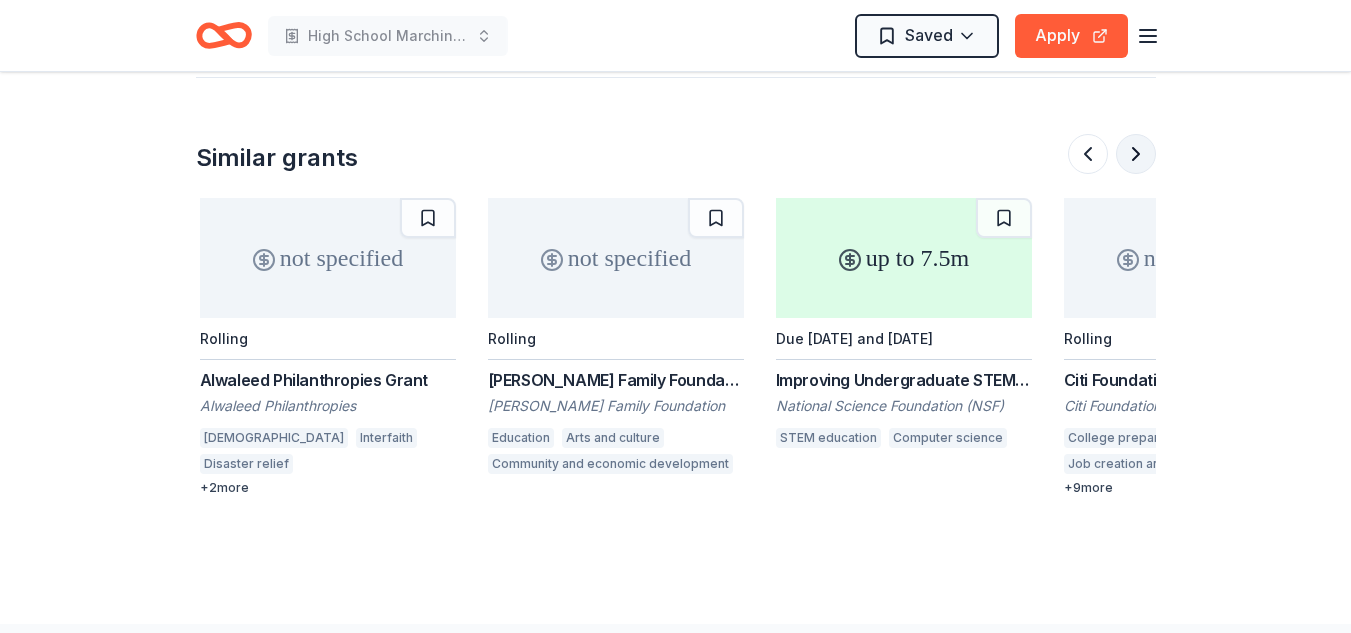 scroll, scrollTop: 0, scrollLeft: 864, axis: horizontal 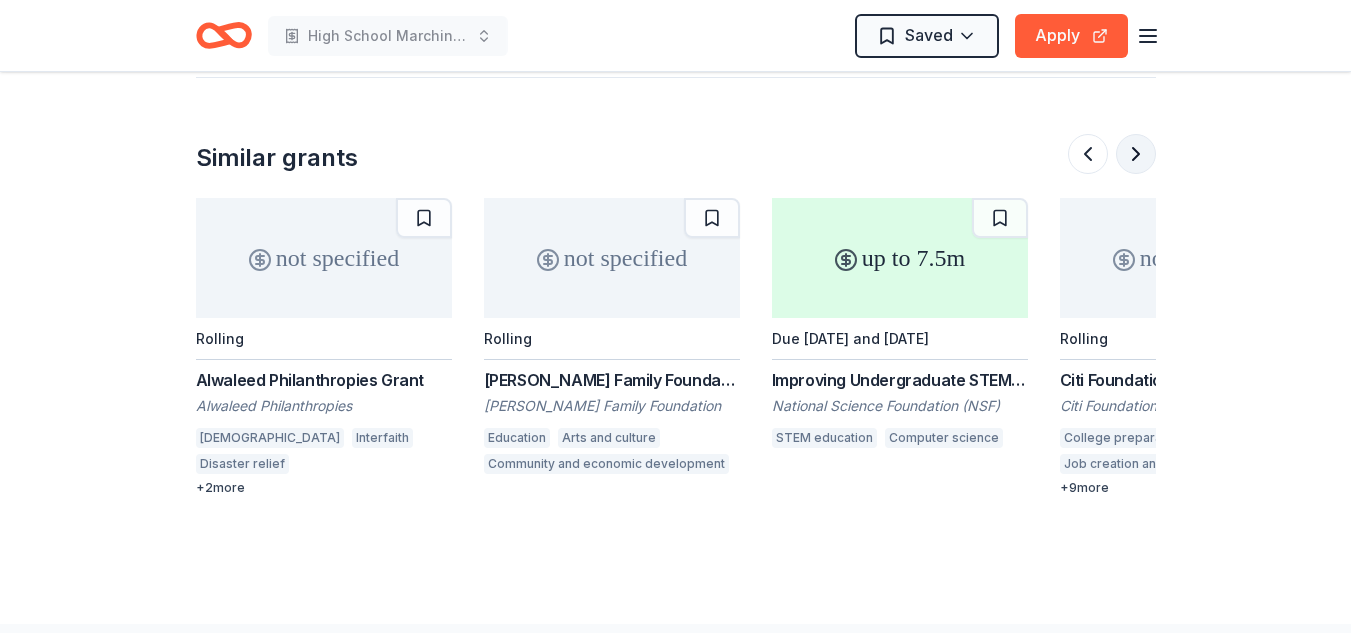 click at bounding box center [1136, 154] 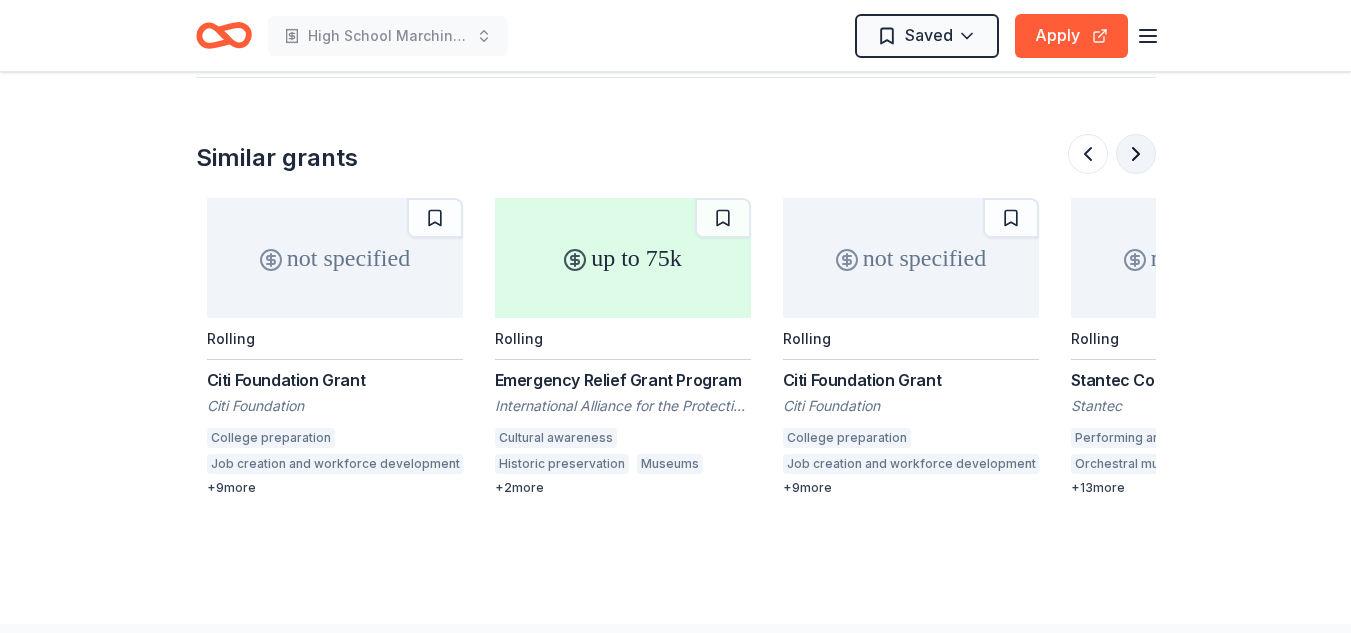 scroll, scrollTop: 0, scrollLeft: 1728, axis: horizontal 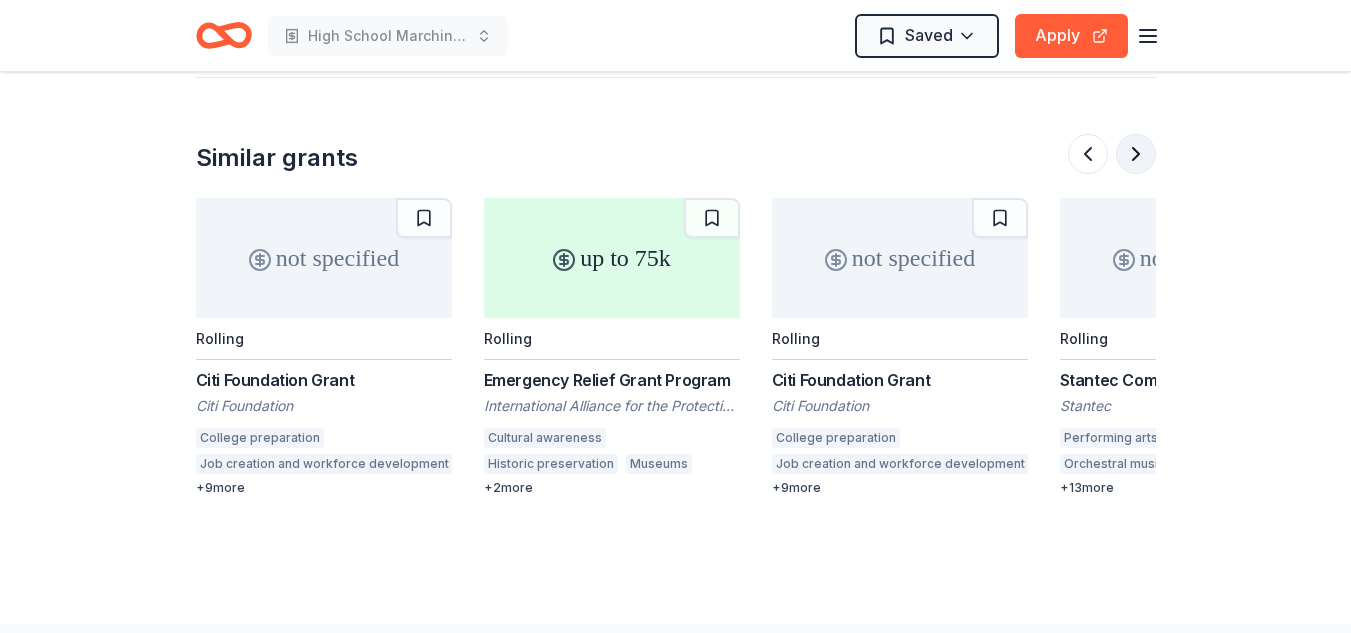 click at bounding box center (1136, 154) 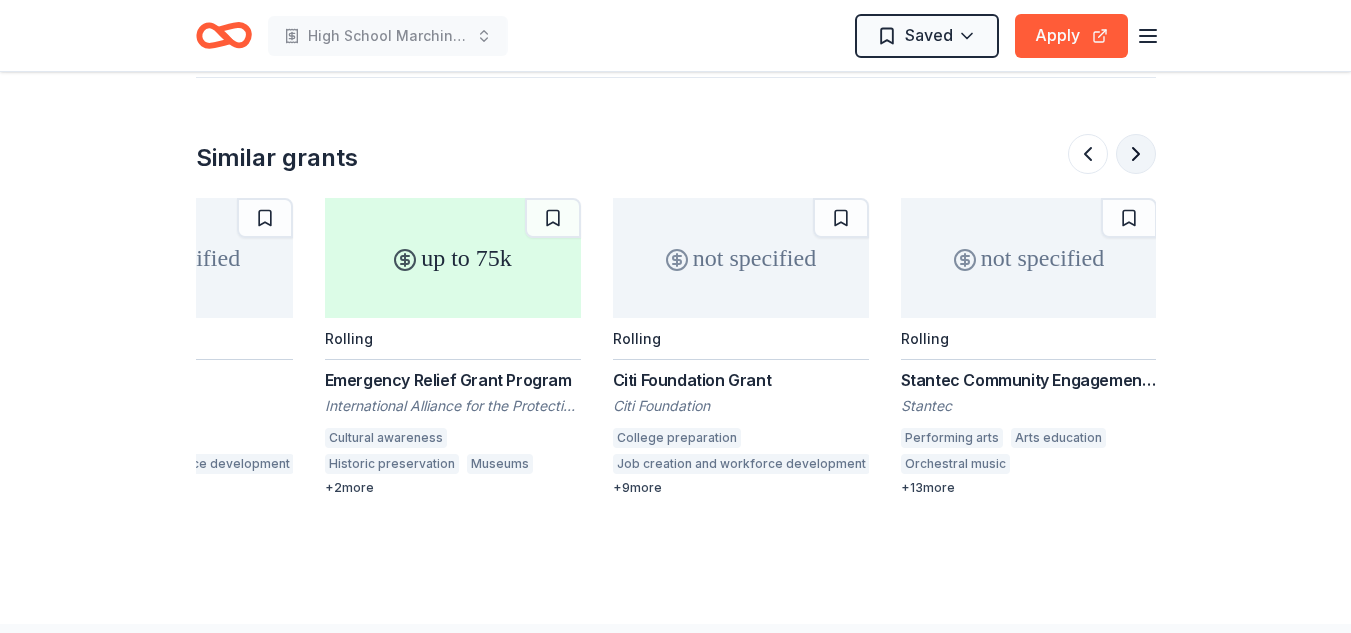 scroll, scrollTop: 0, scrollLeft: 1888, axis: horizontal 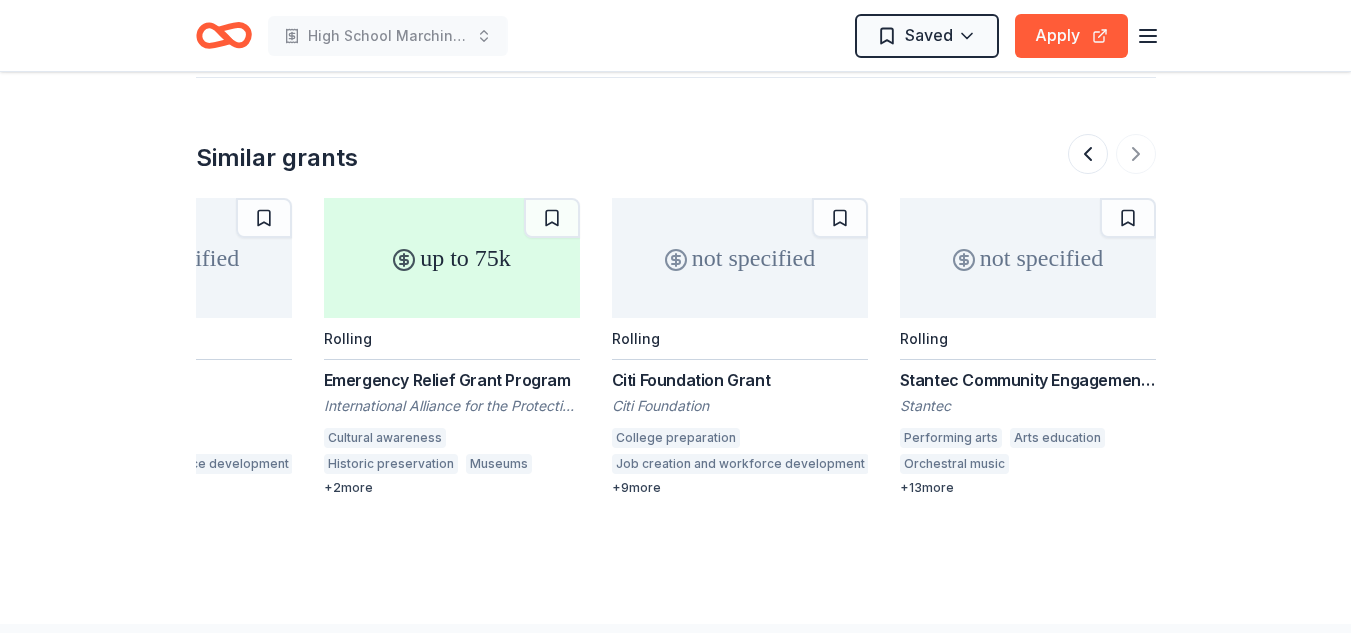 click on "Stantec Community Engagement Grant" at bounding box center (1028, 380) 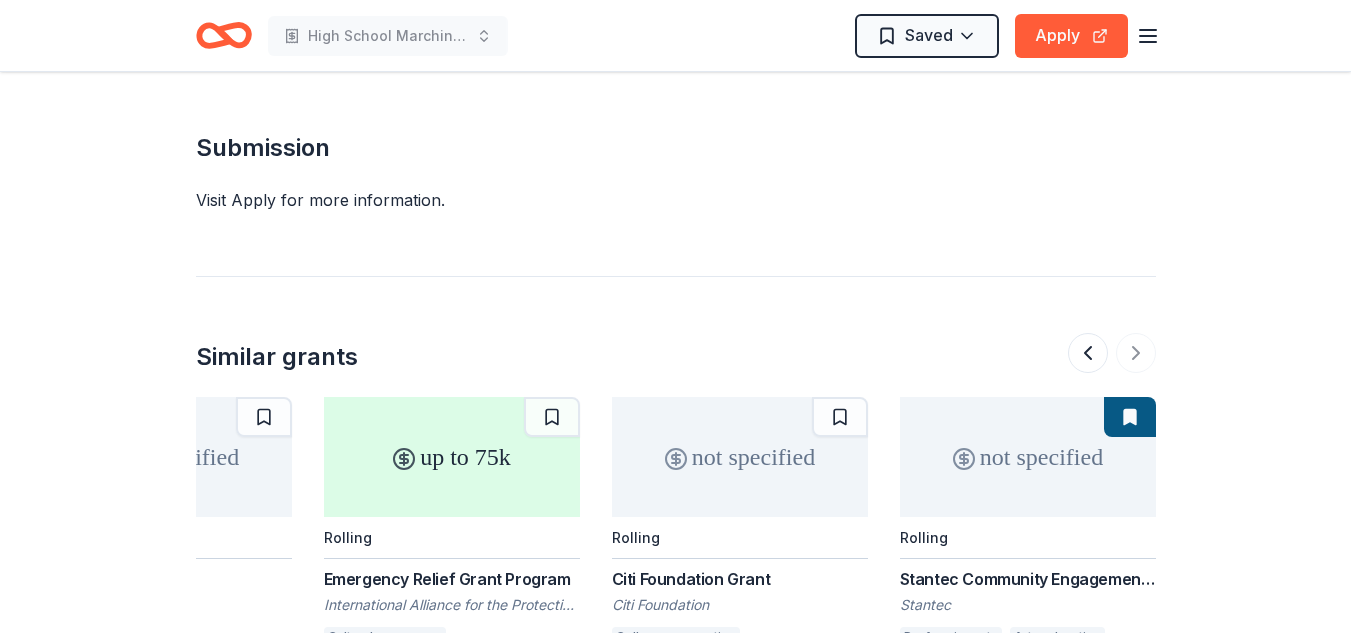 scroll, scrollTop: 2600, scrollLeft: 0, axis: vertical 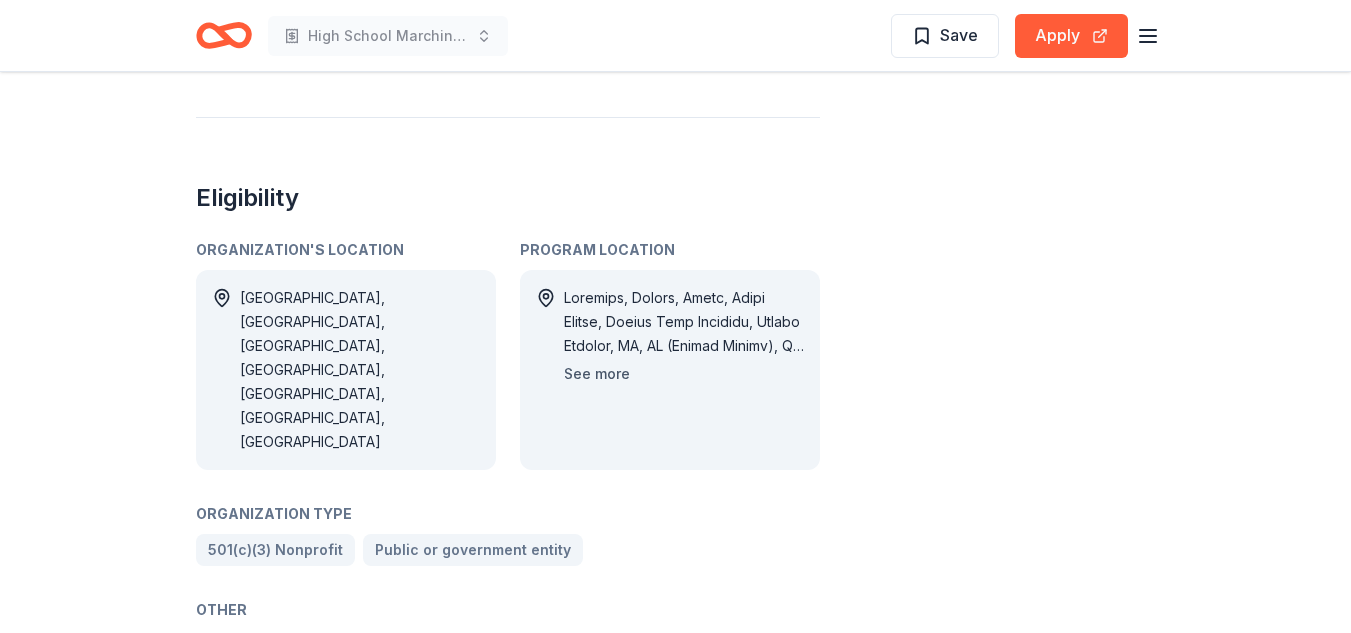 click on "See more" at bounding box center (597, 374) 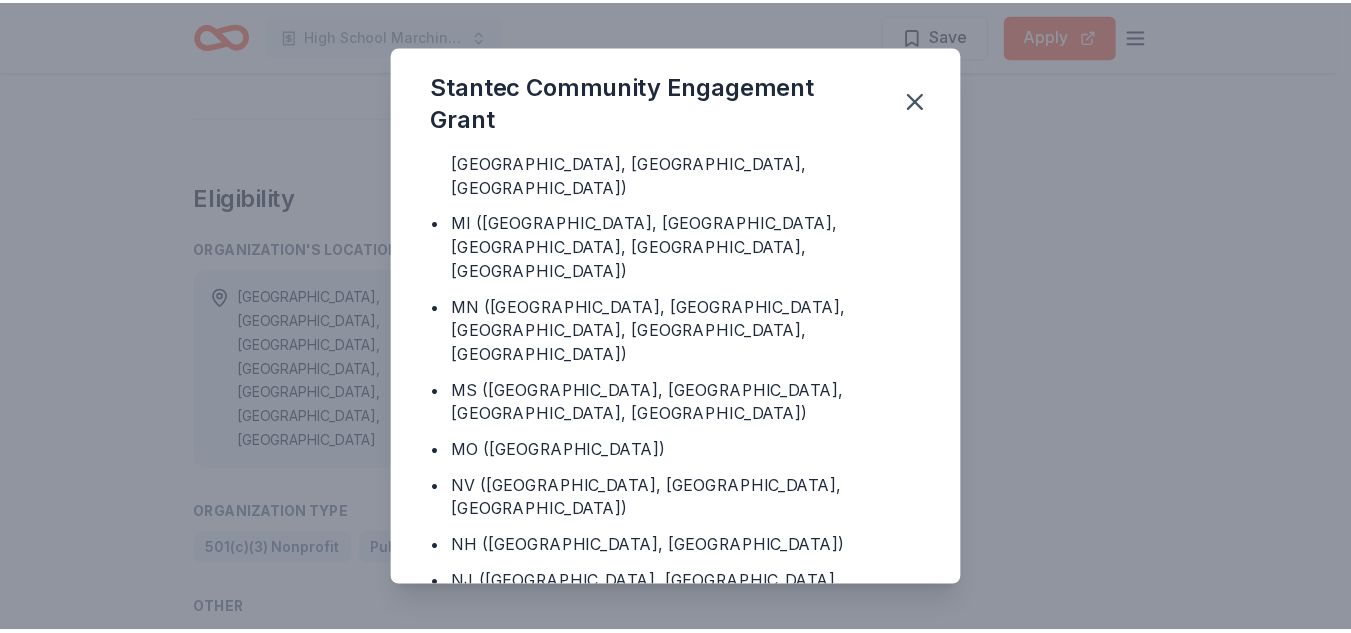 scroll, scrollTop: 1400, scrollLeft: 0, axis: vertical 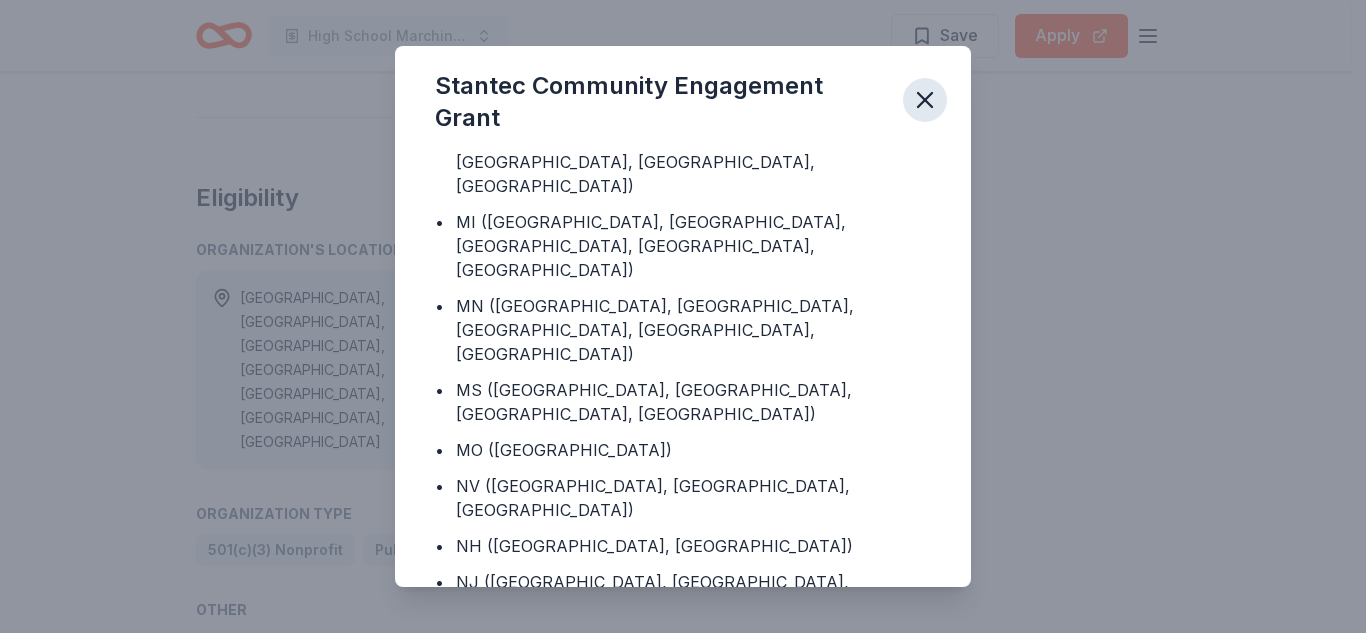 click 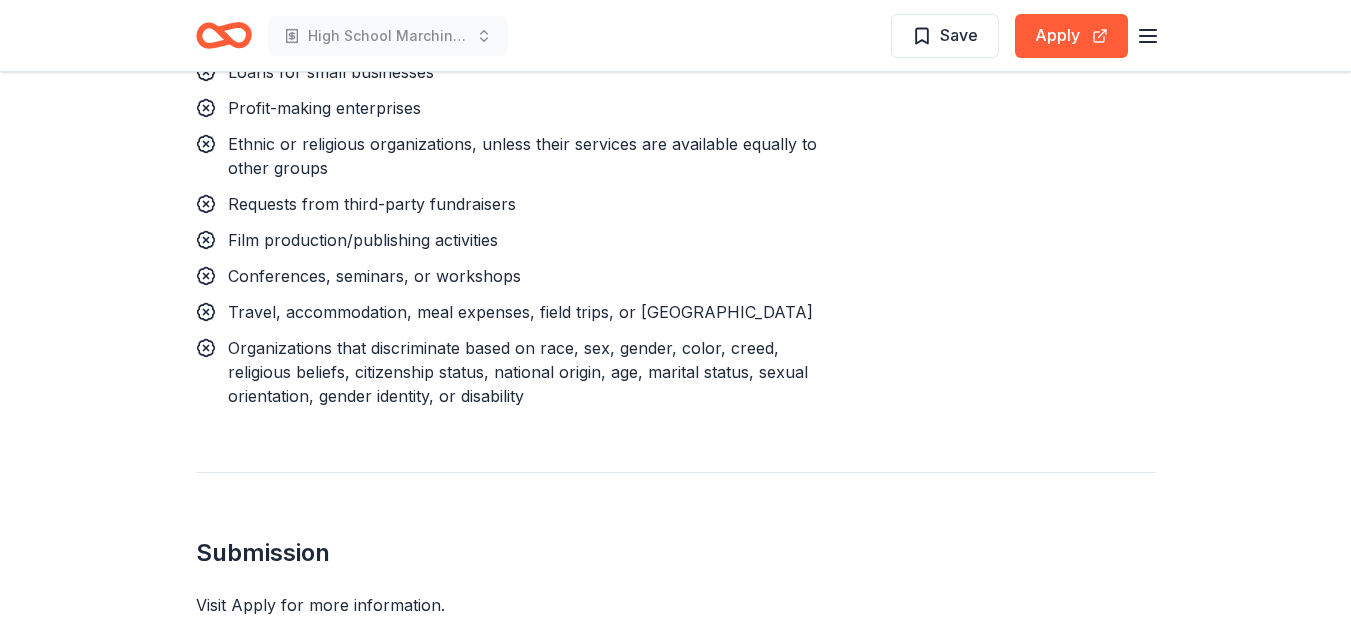 scroll, scrollTop: 2200, scrollLeft: 0, axis: vertical 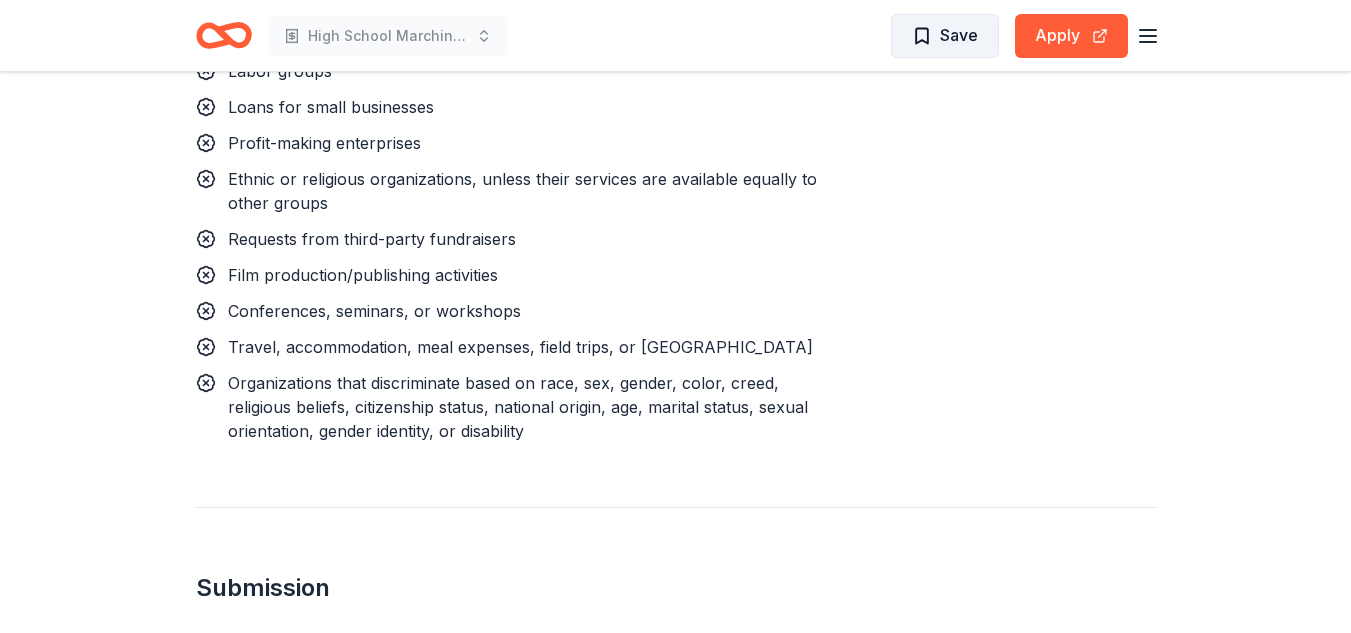 click on "Save" at bounding box center (959, 35) 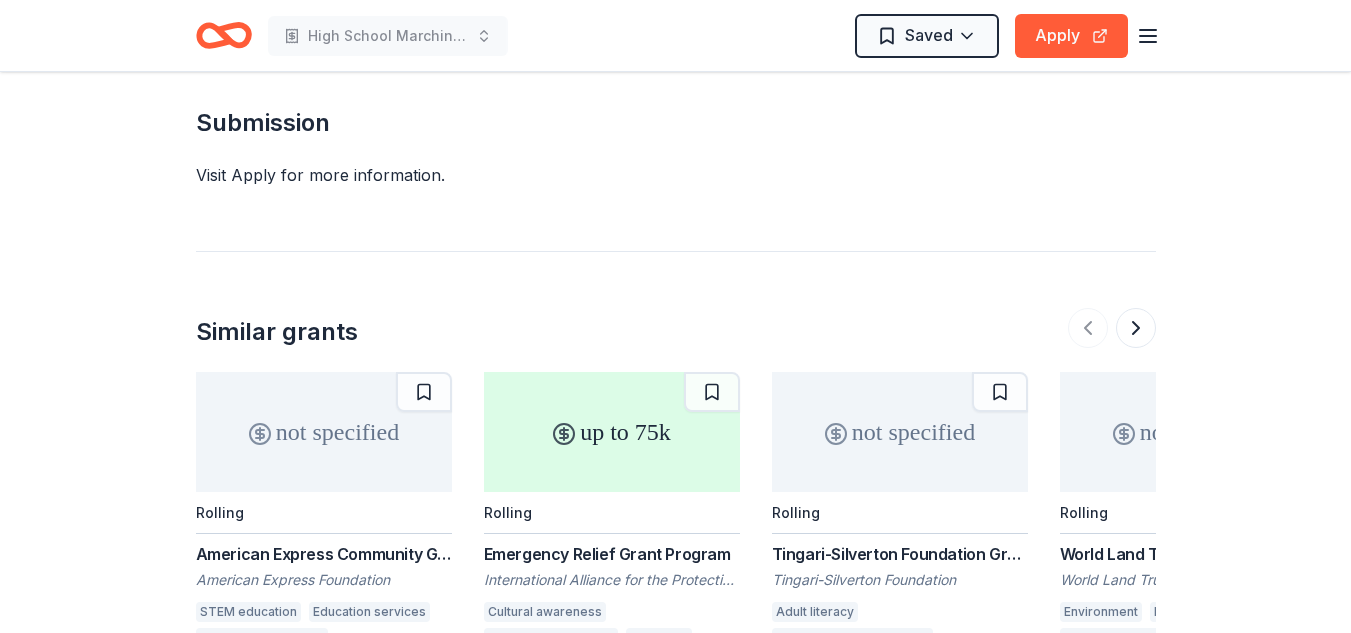 scroll, scrollTop: 2700, scrollLeft: 0, axis: vertical 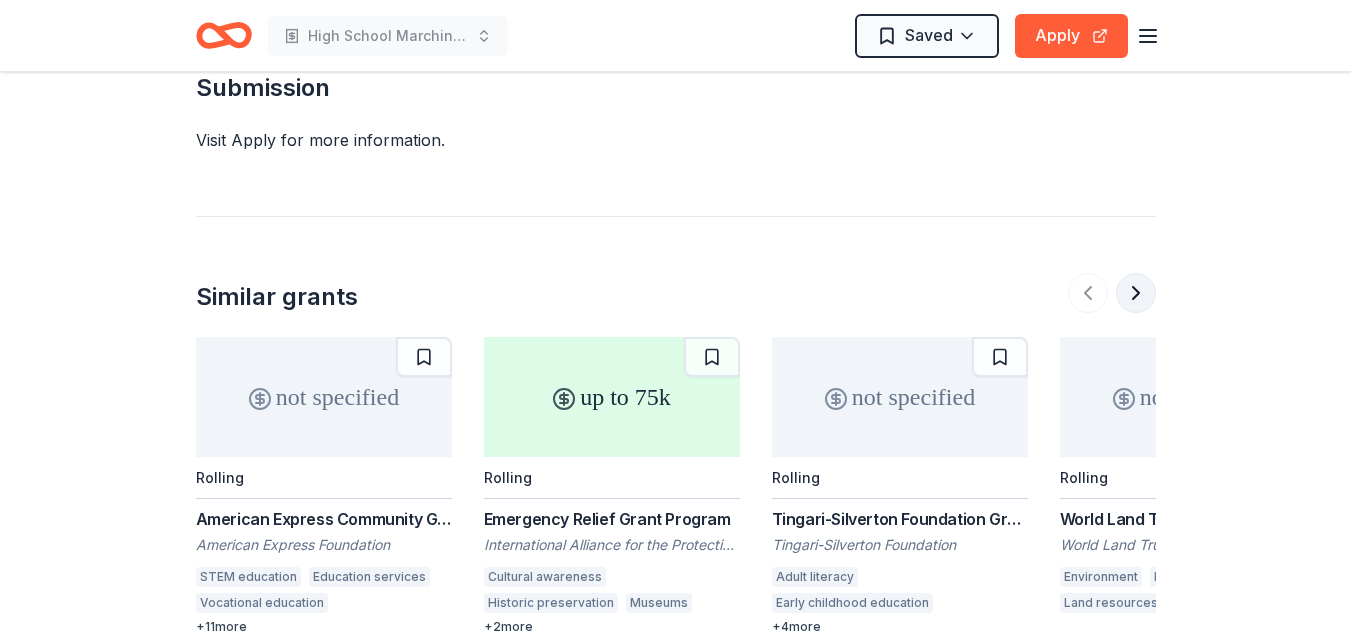 click at bounding box center [1136, 293] 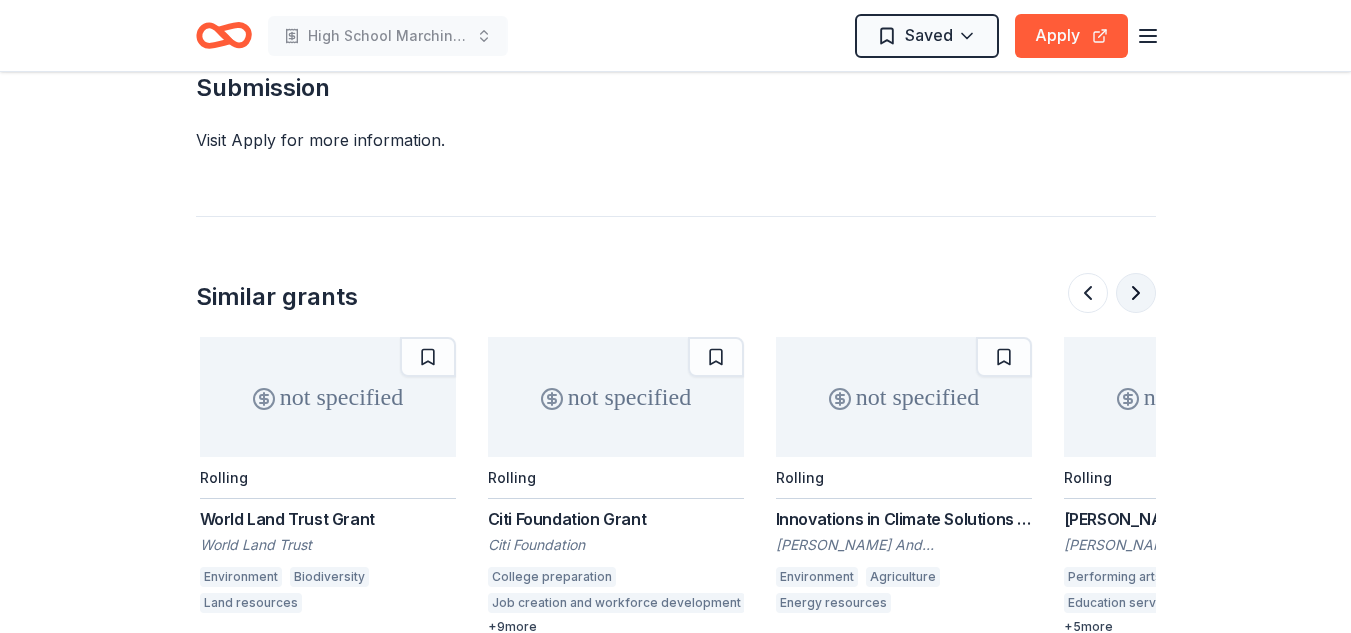scroll, scrollTop: 0, scrollLeft: 864, axis: horizontal 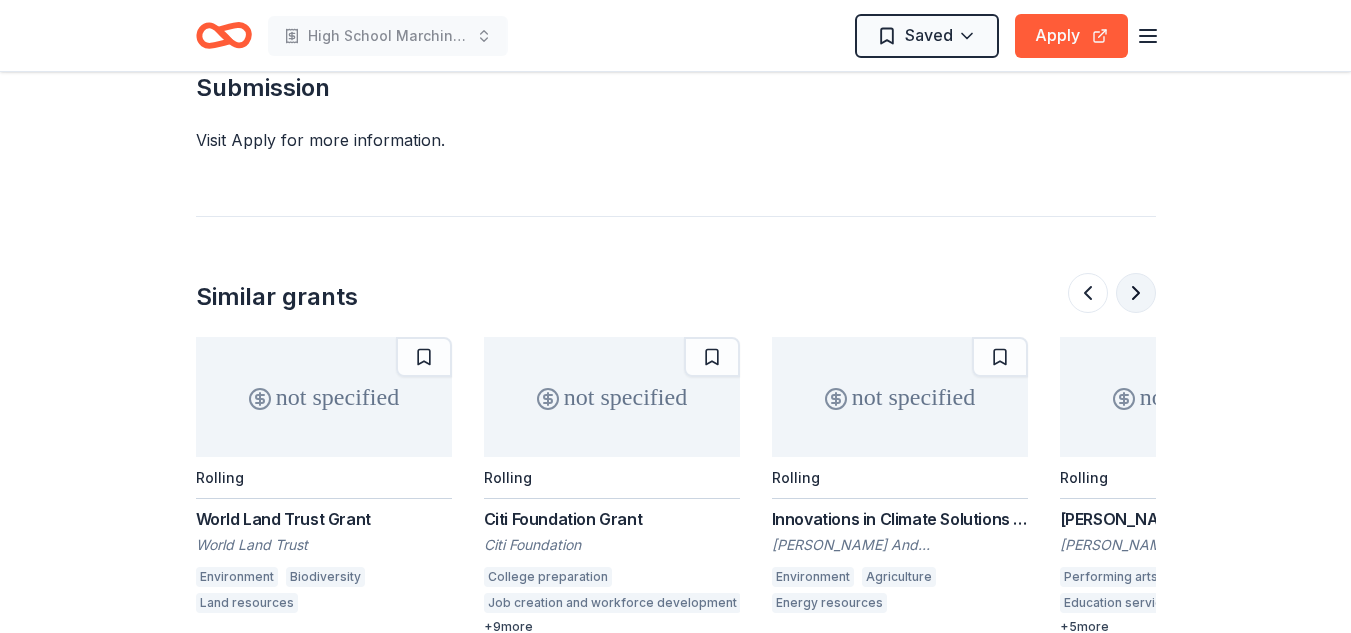 click at bounding box center [1136, 293] 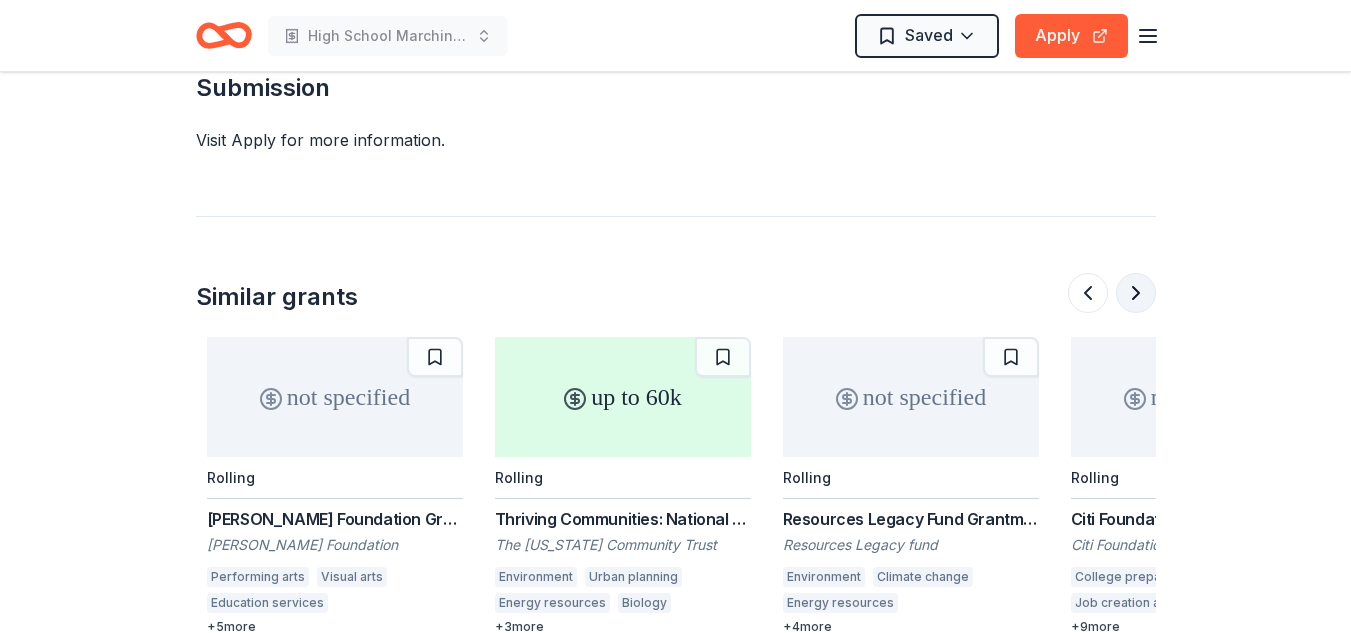 scroll, scrollTop: 0, scrollLeft: 1728, axis: horizontal 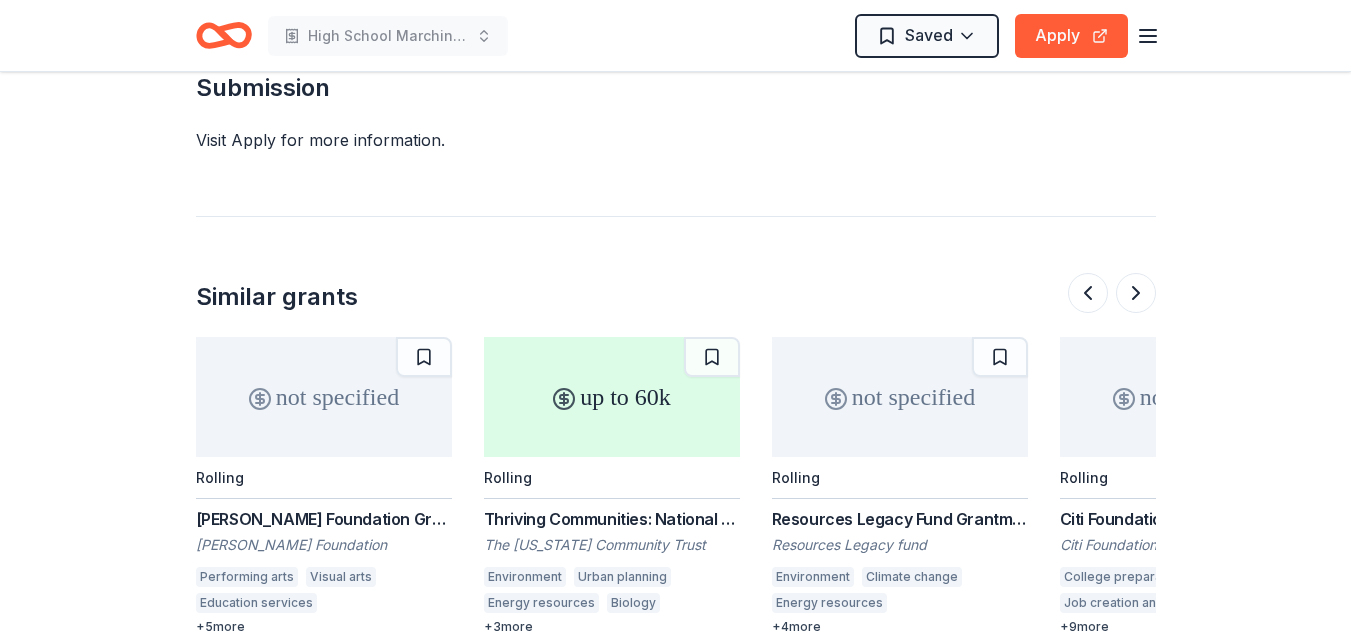 click on "[PERSON_NAME] Foundation Grant" at bounding box center (324, 519) 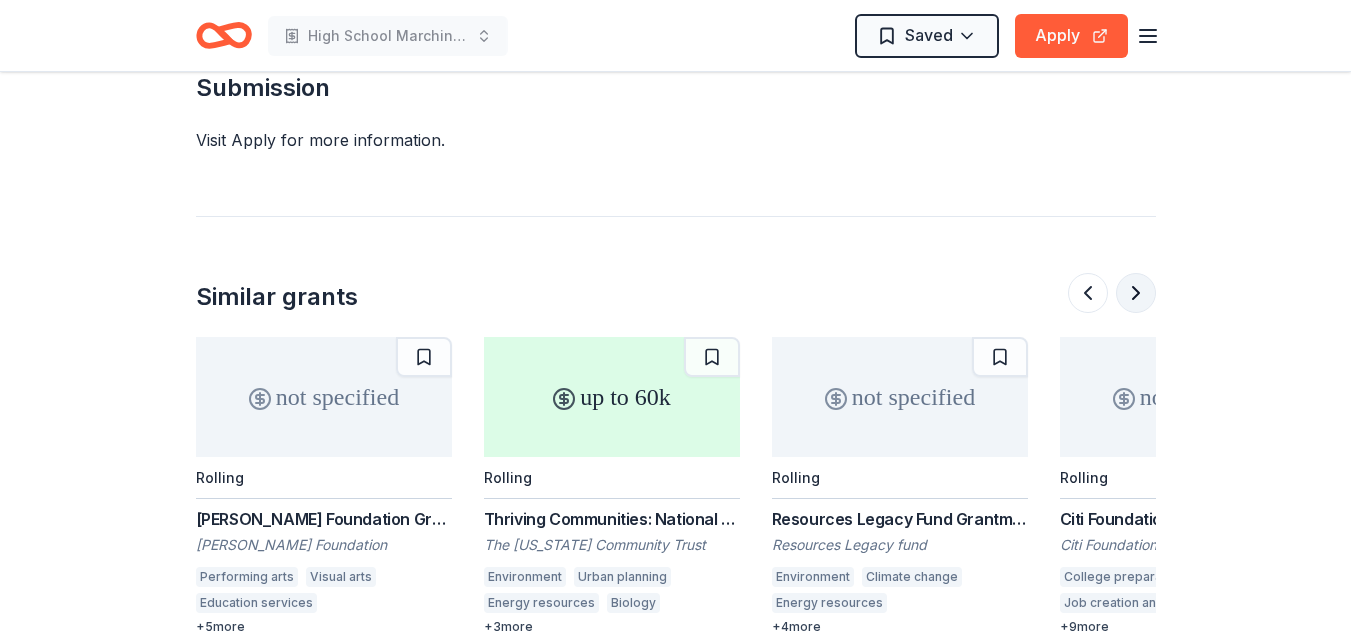click at bounding box center [1136, 293] 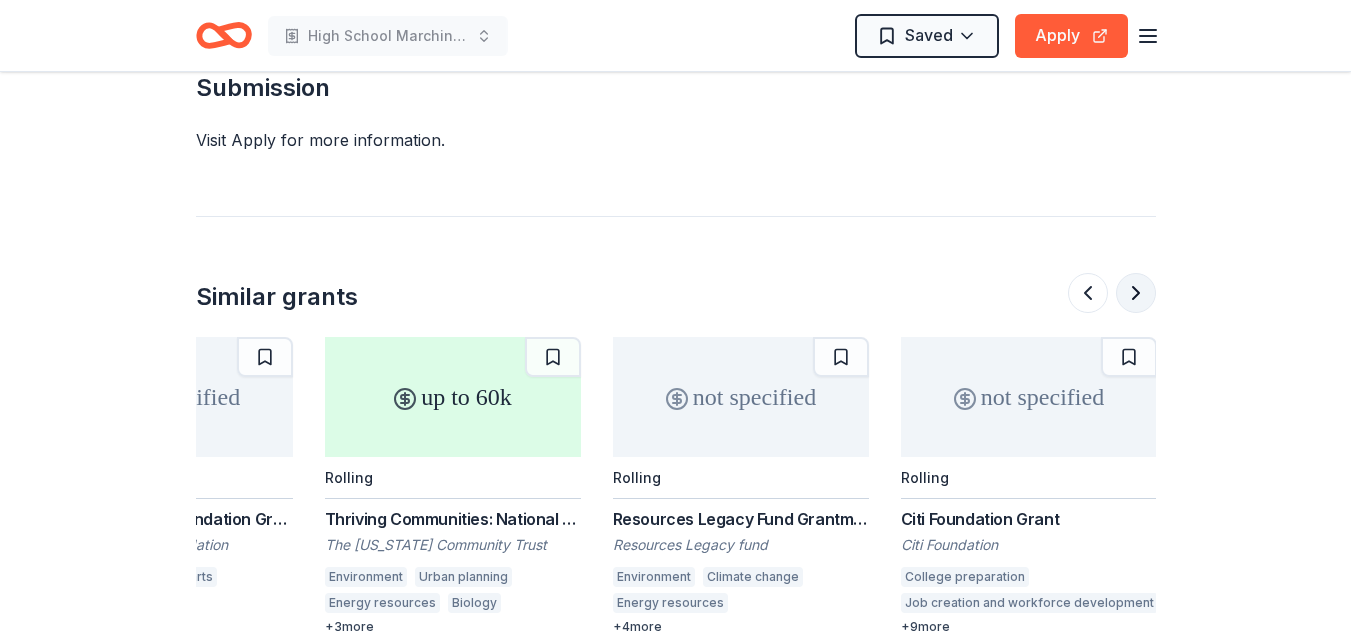 scroll, scrollTop: 0, scrollLeft: 1888, axis: horizontal 